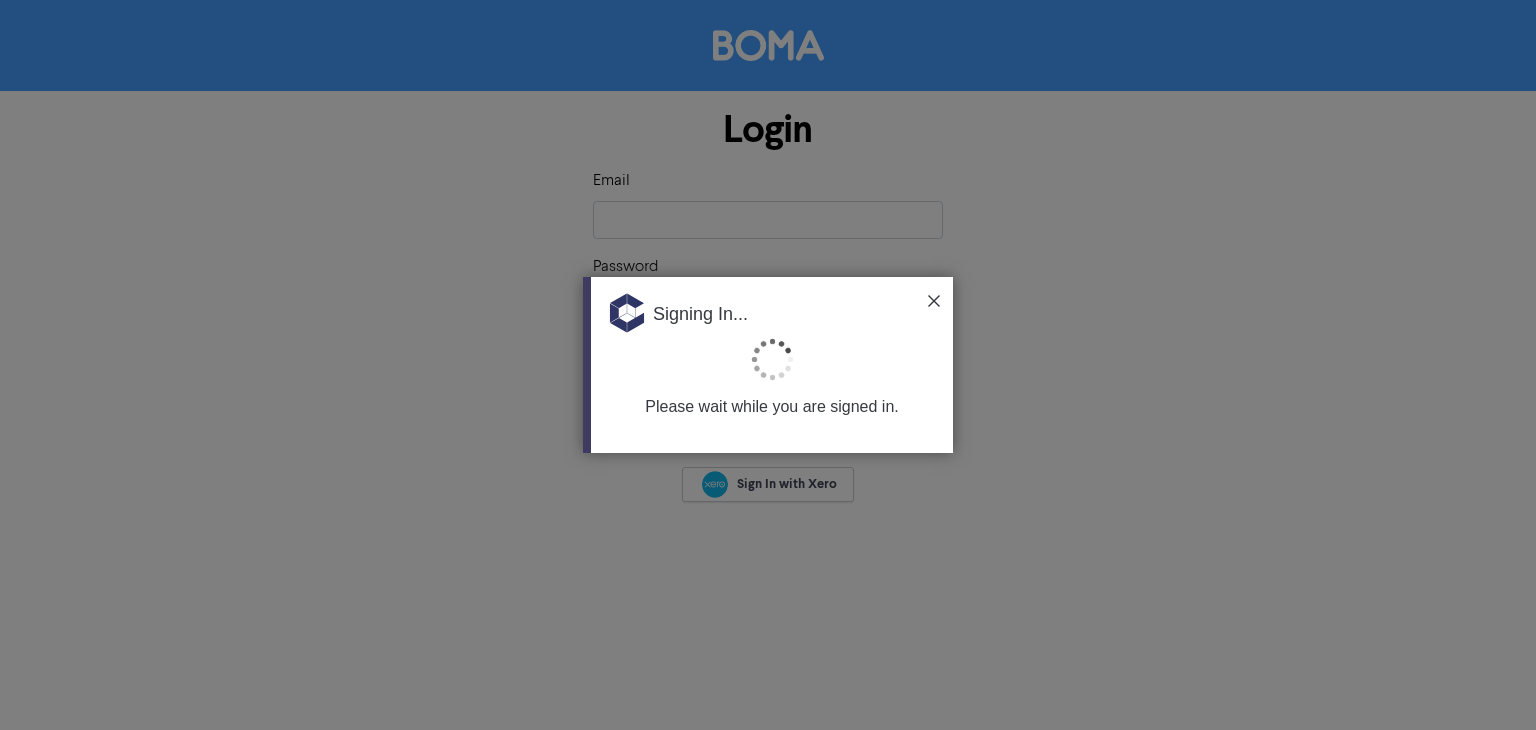 type on "[EMAIL_ADDRESS][DOMAIN_NAME]" 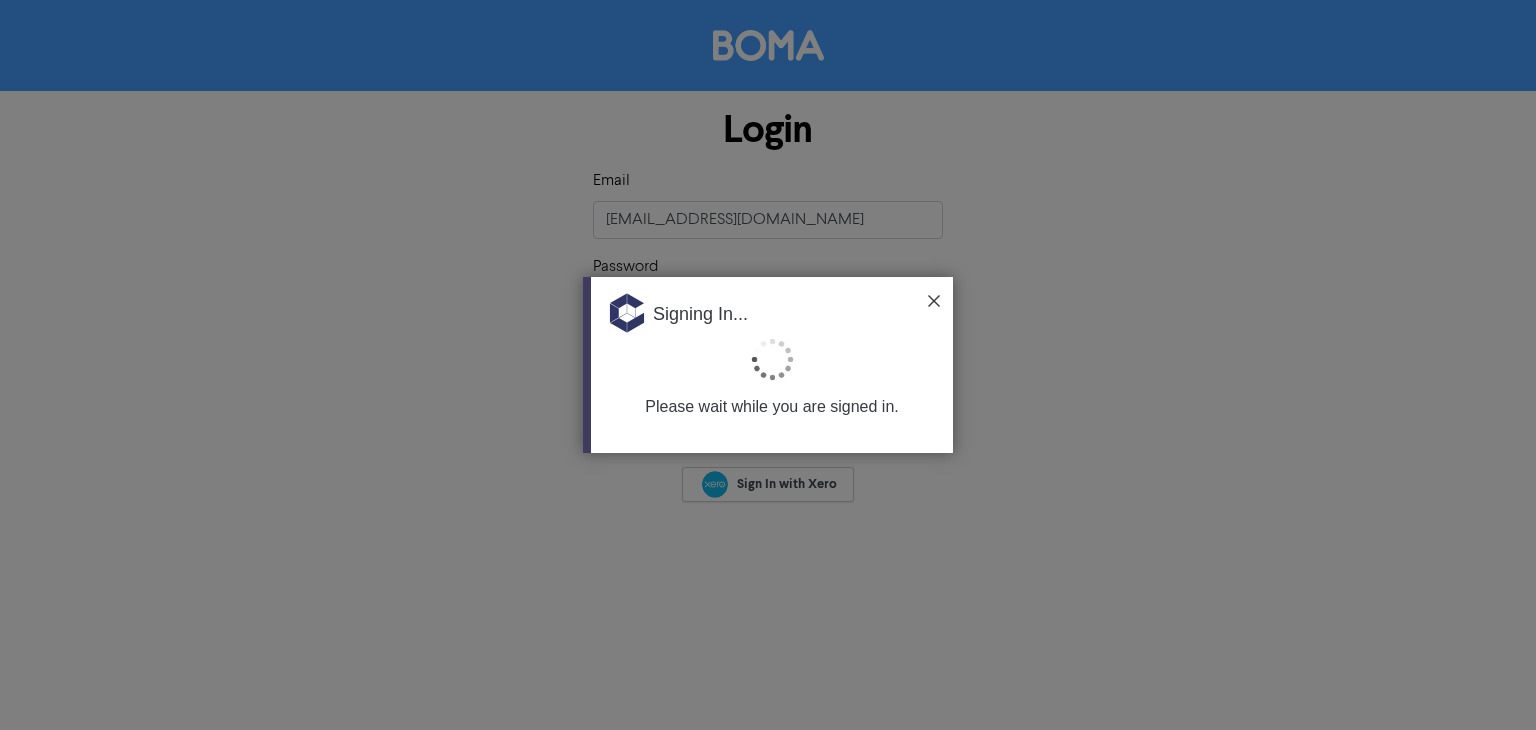scroll, scrollTop: 0, scrollLeft: 0, axis: both 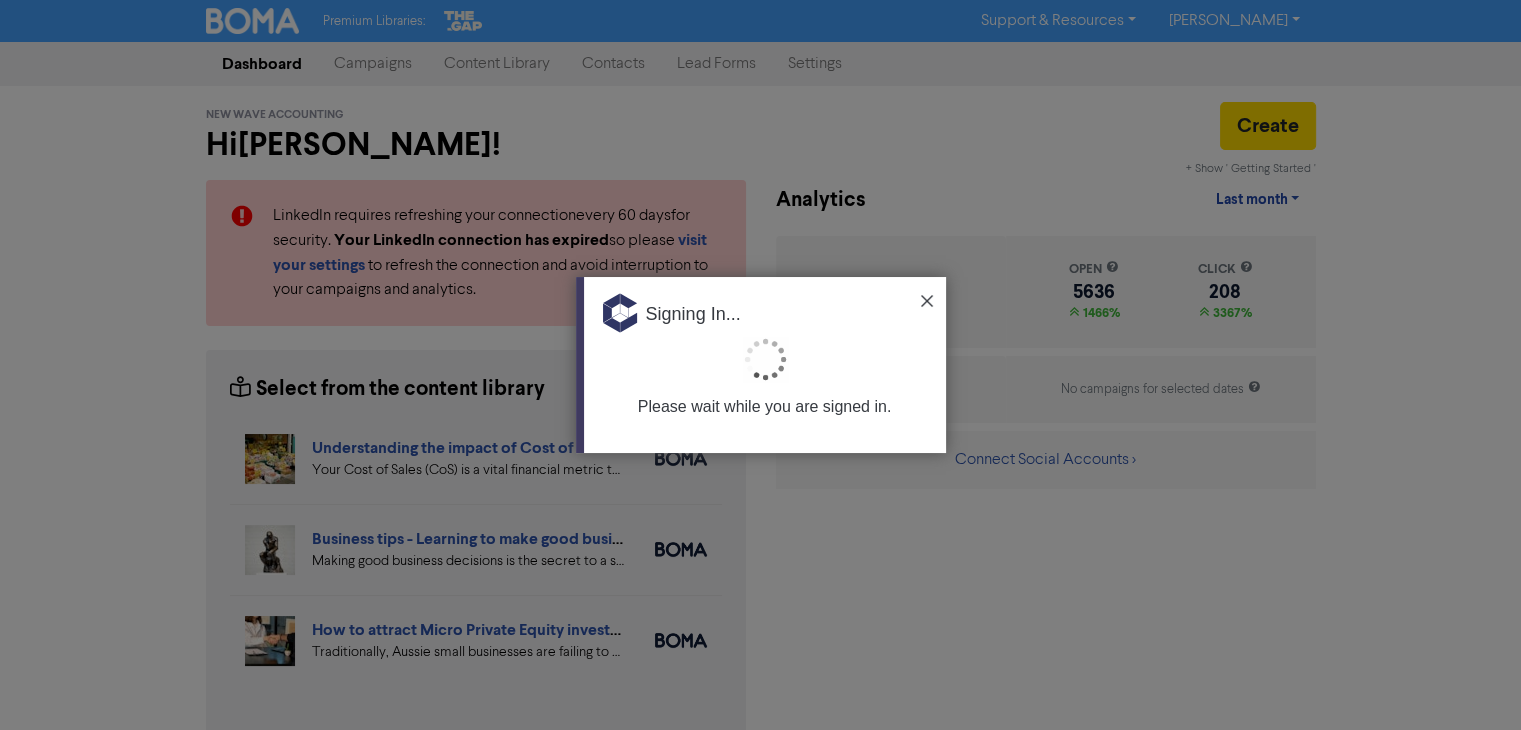 click at bounding box center [927, 301] 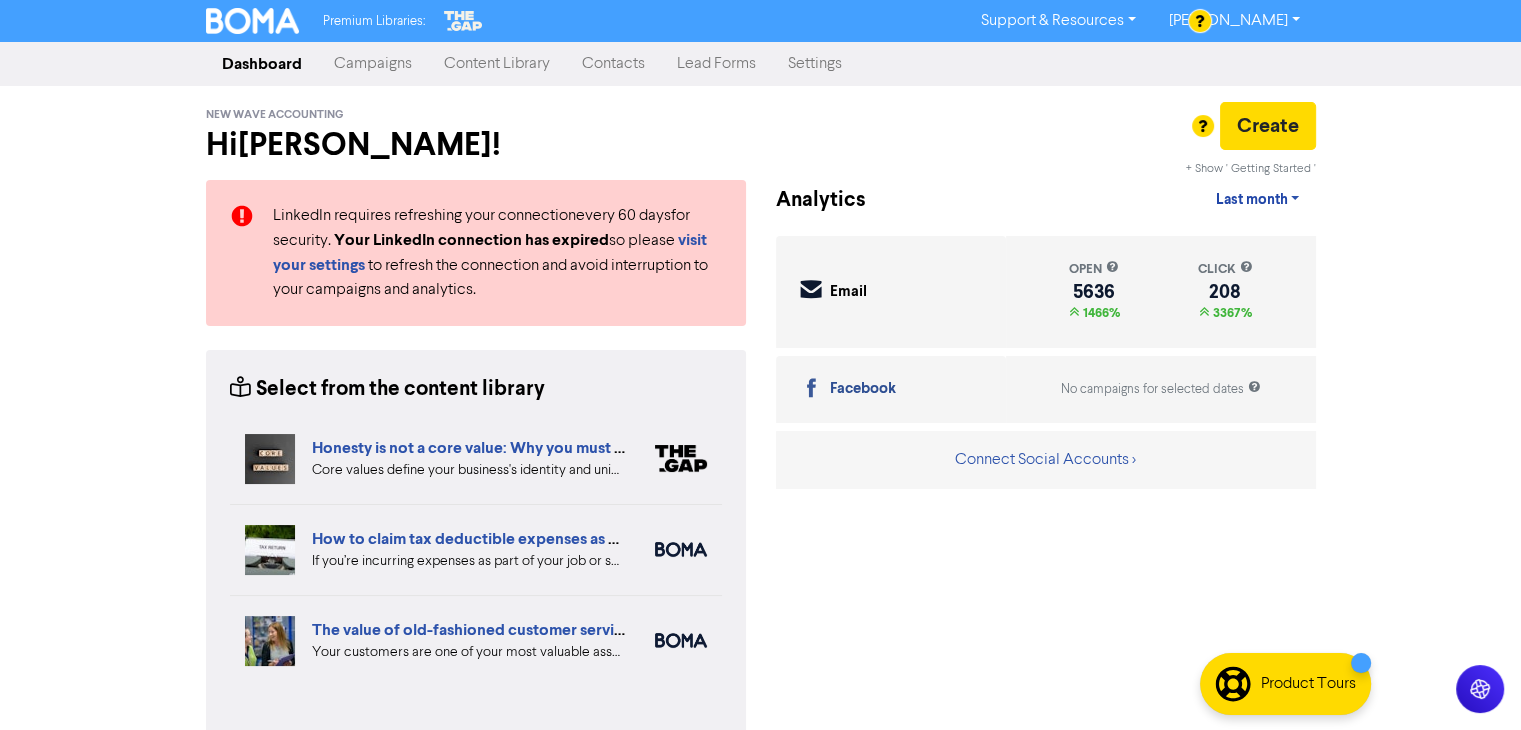 click on "Contacts" at bounding box center [613, 64] 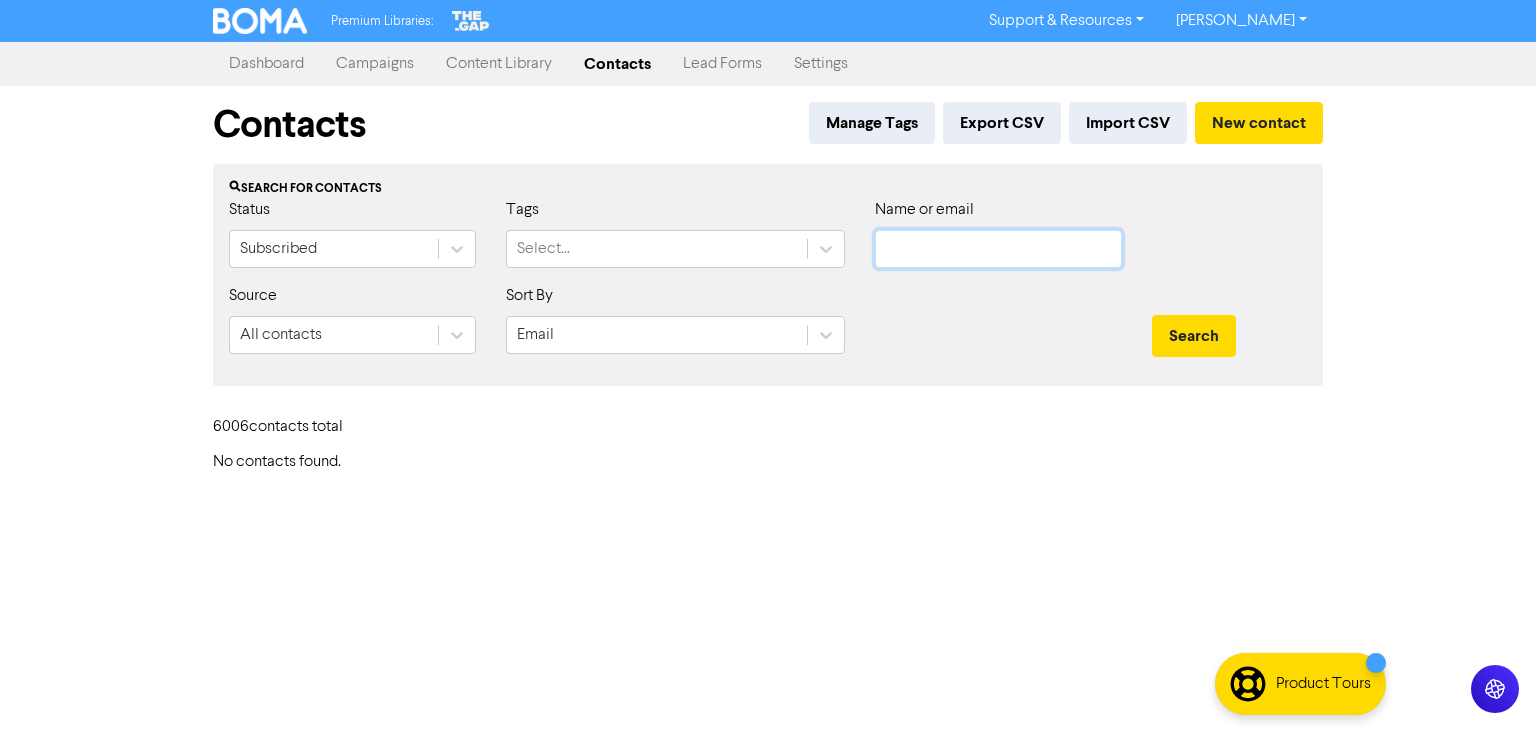 click 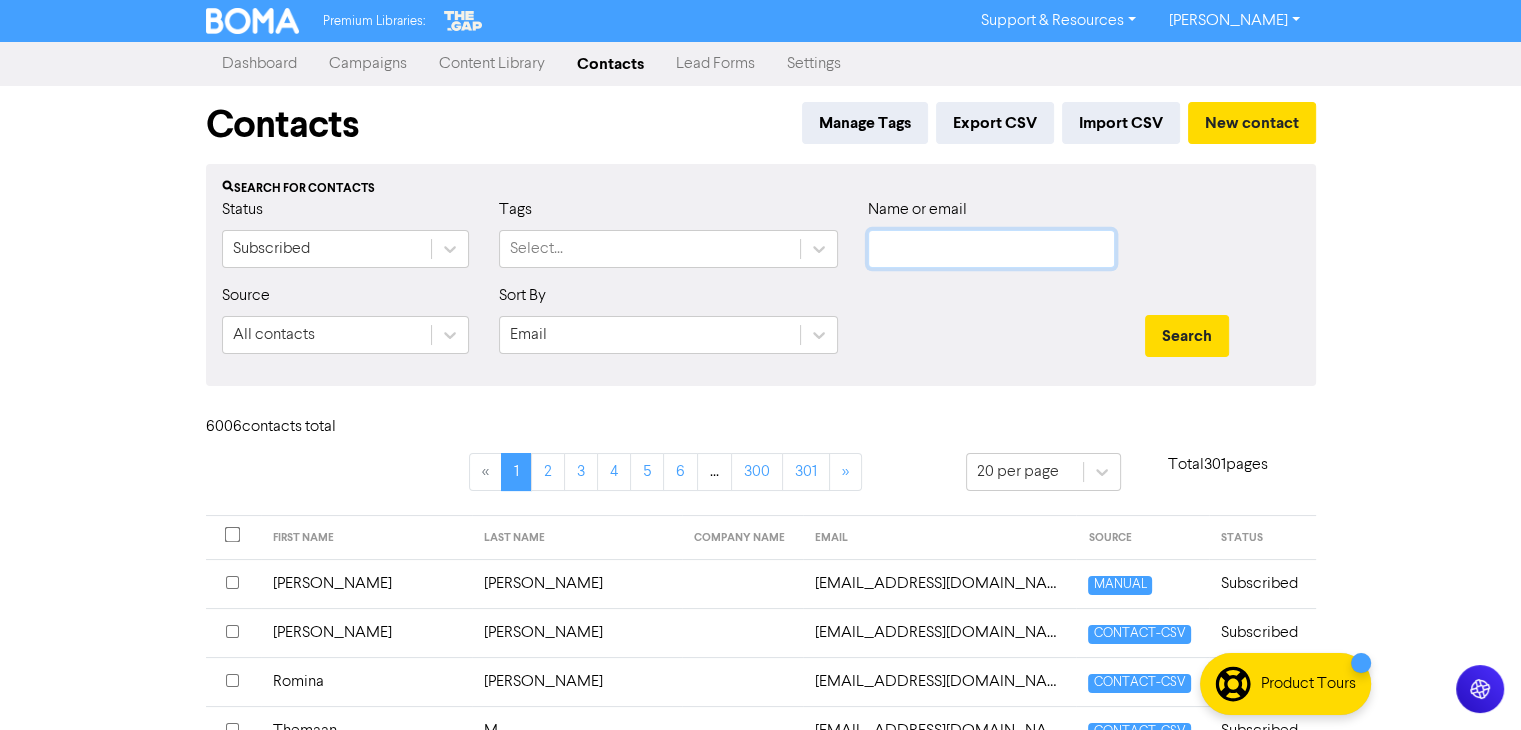 paste on "[PERSON_NAME]" 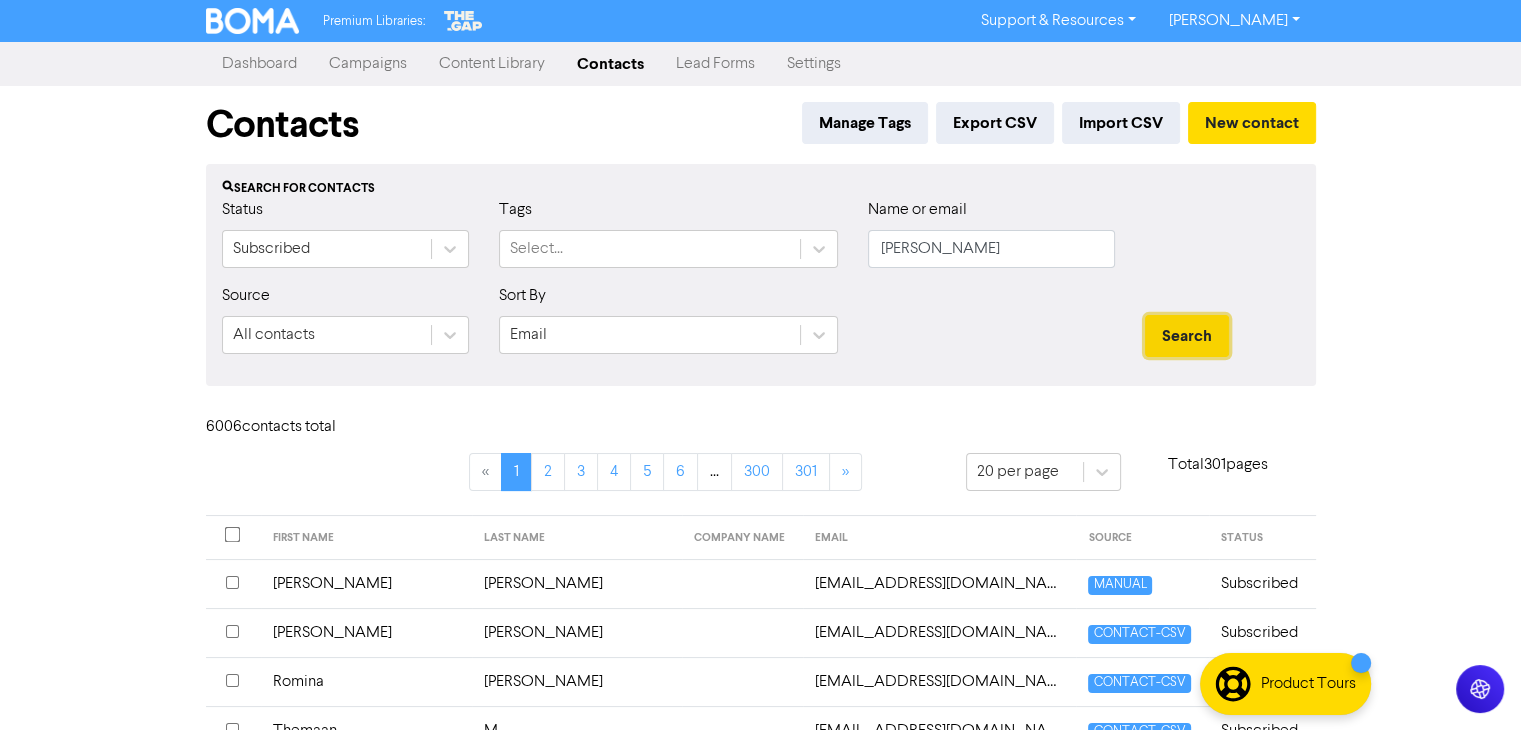 click on "Search" at bounding box center (1187, 336) 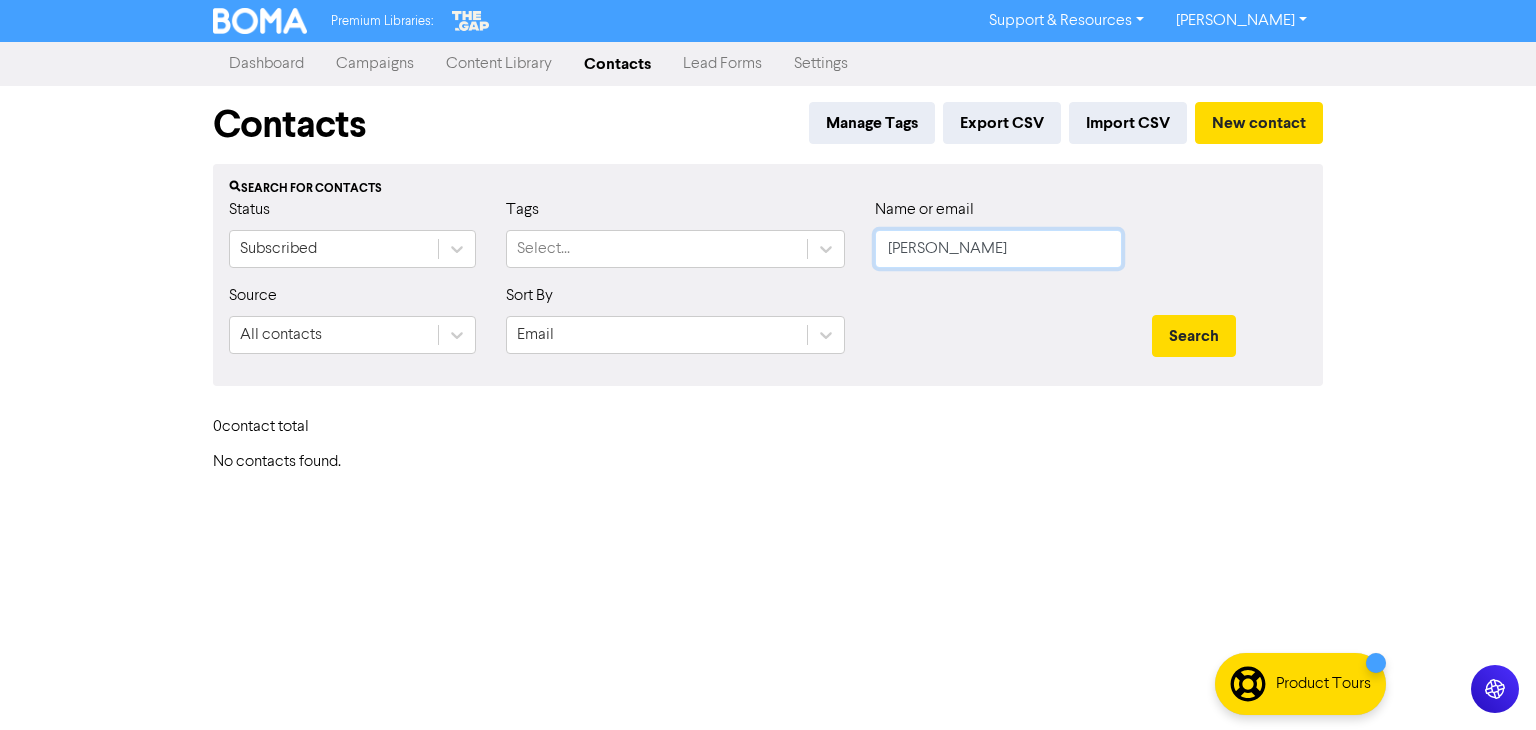 click on "[PERSON_NAME]" 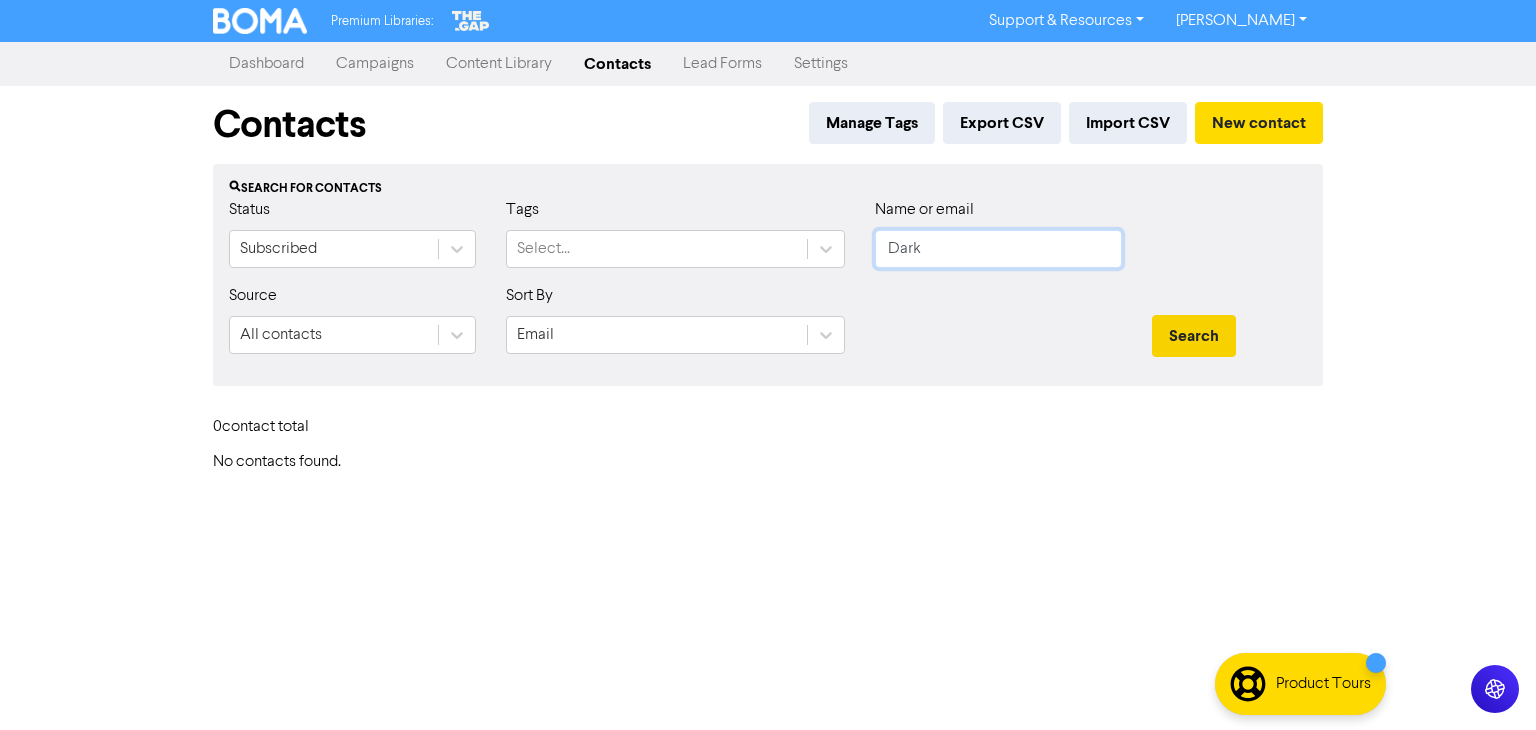 type on "Dark" 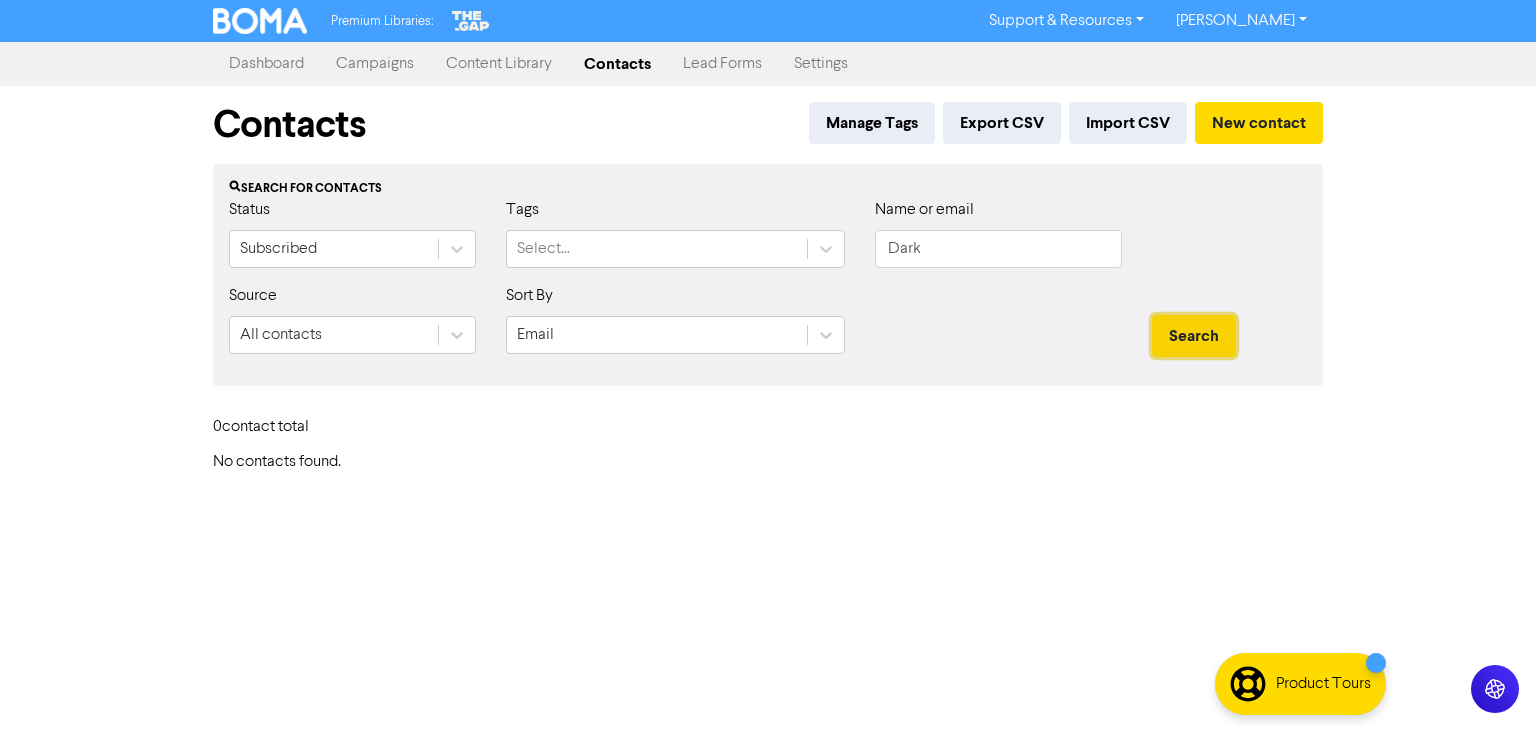 click on "Search" at bounding box center [1194, 336] 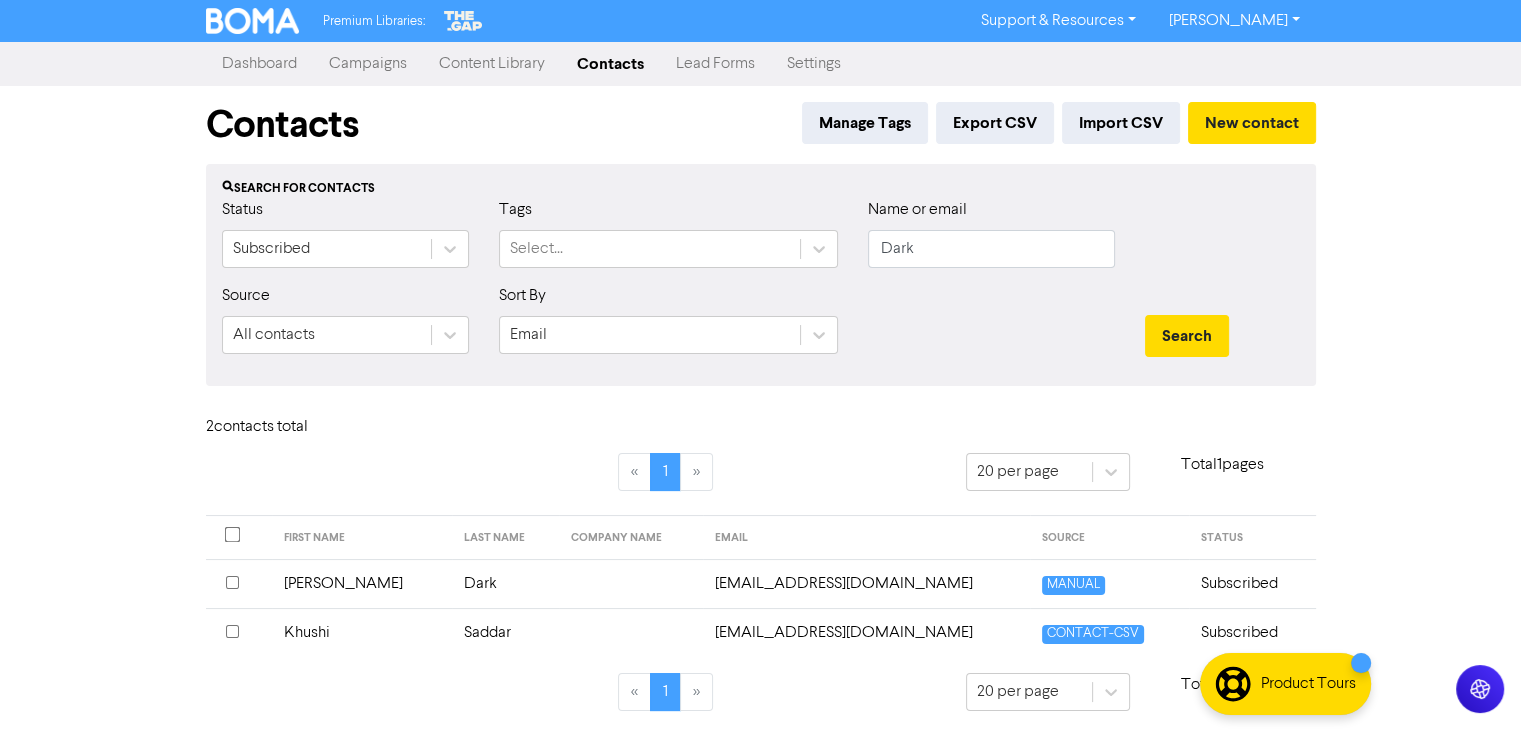 click on "[PERSON_NAME]" at bounding box center (362, 583) 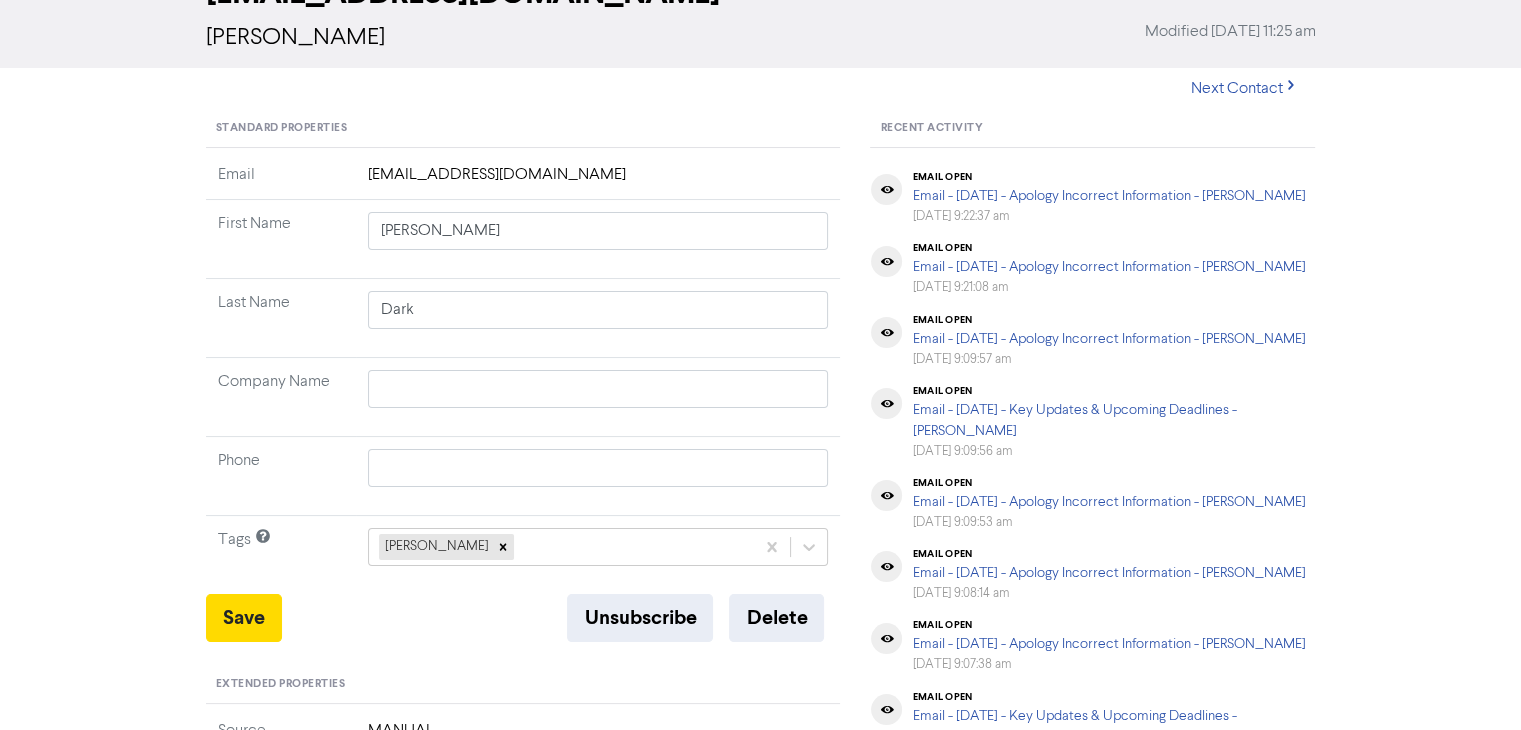 scroll, scrollTop: 100, scrollLeft: 0, axis: vertical 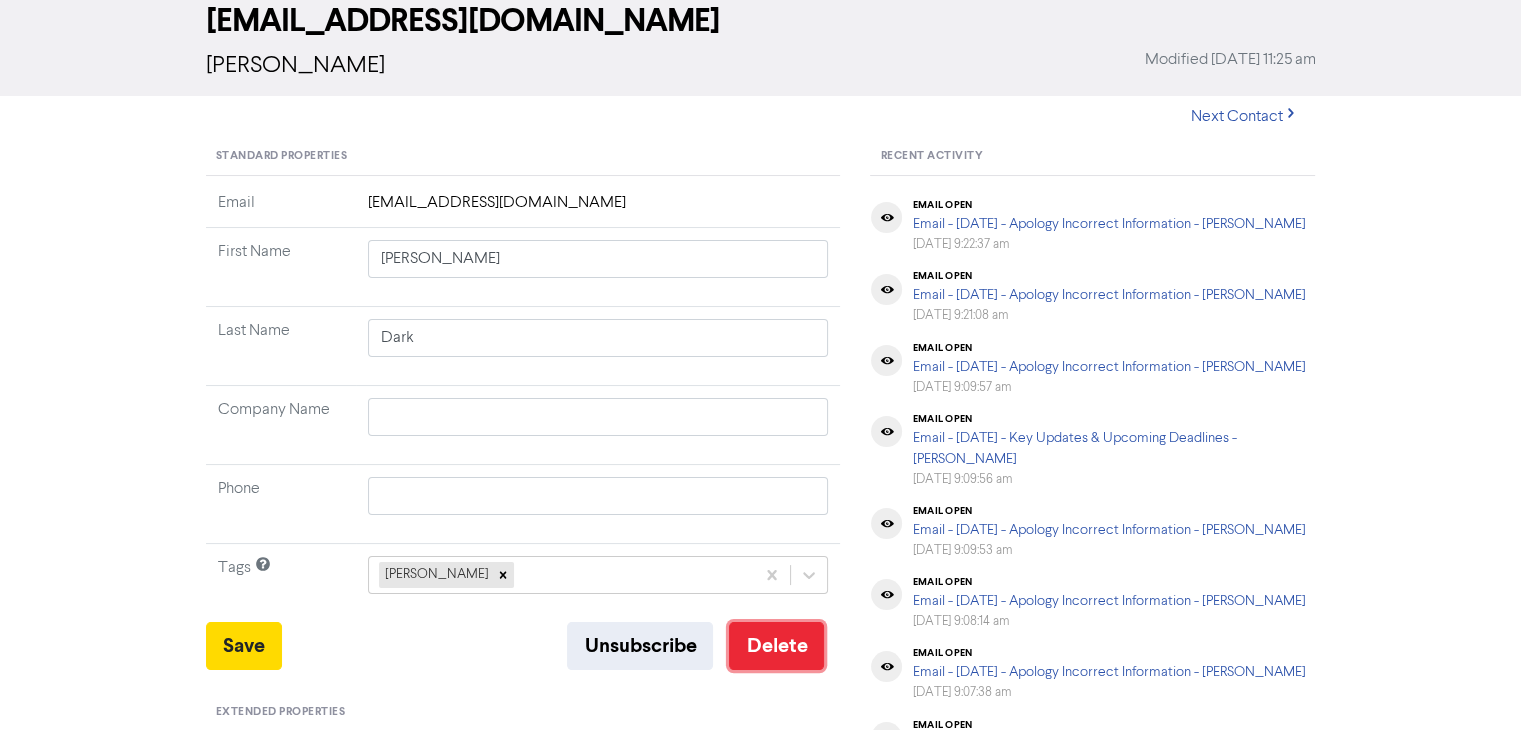 click on "Delete" at bounding box center [776, 646] 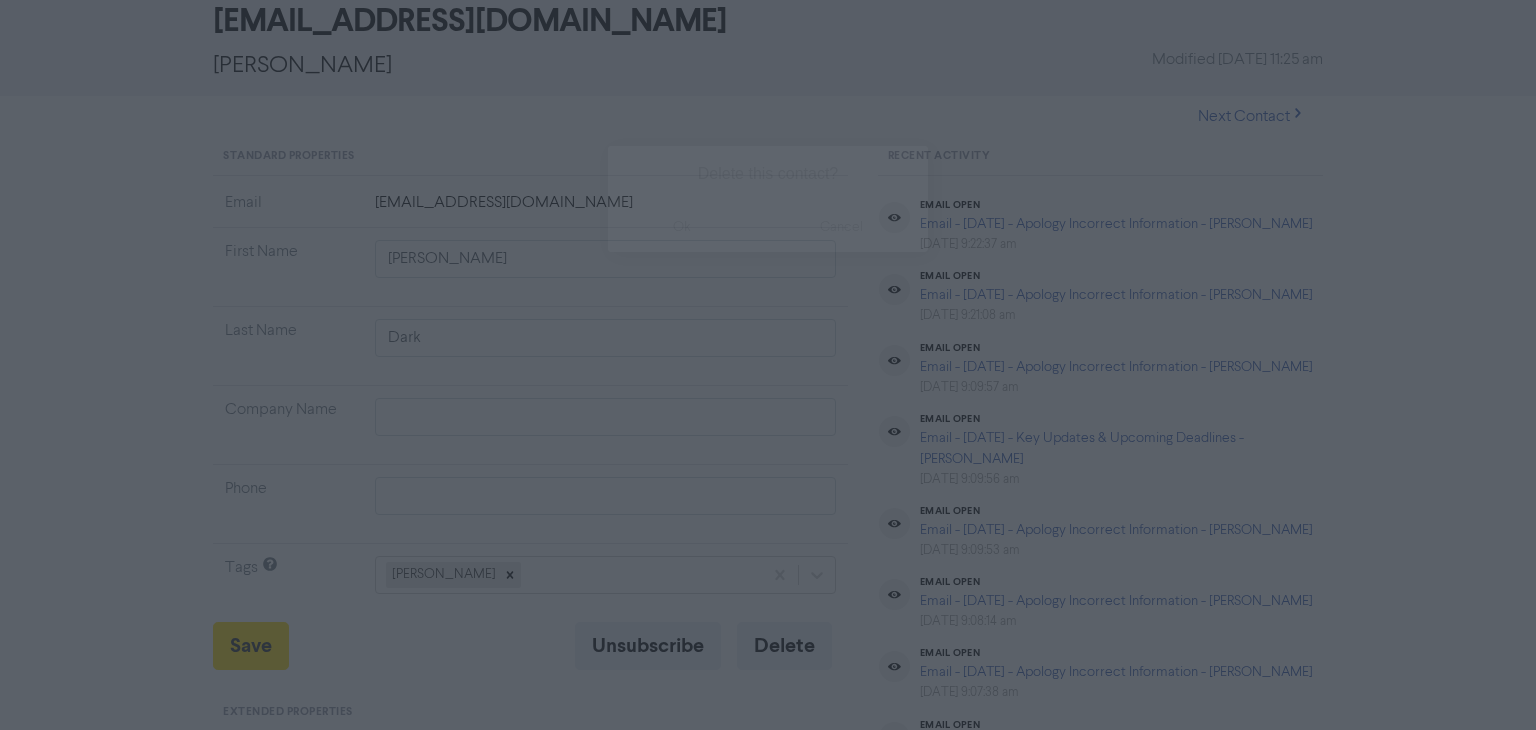 click on "ok" at bounding box center [682, 227] 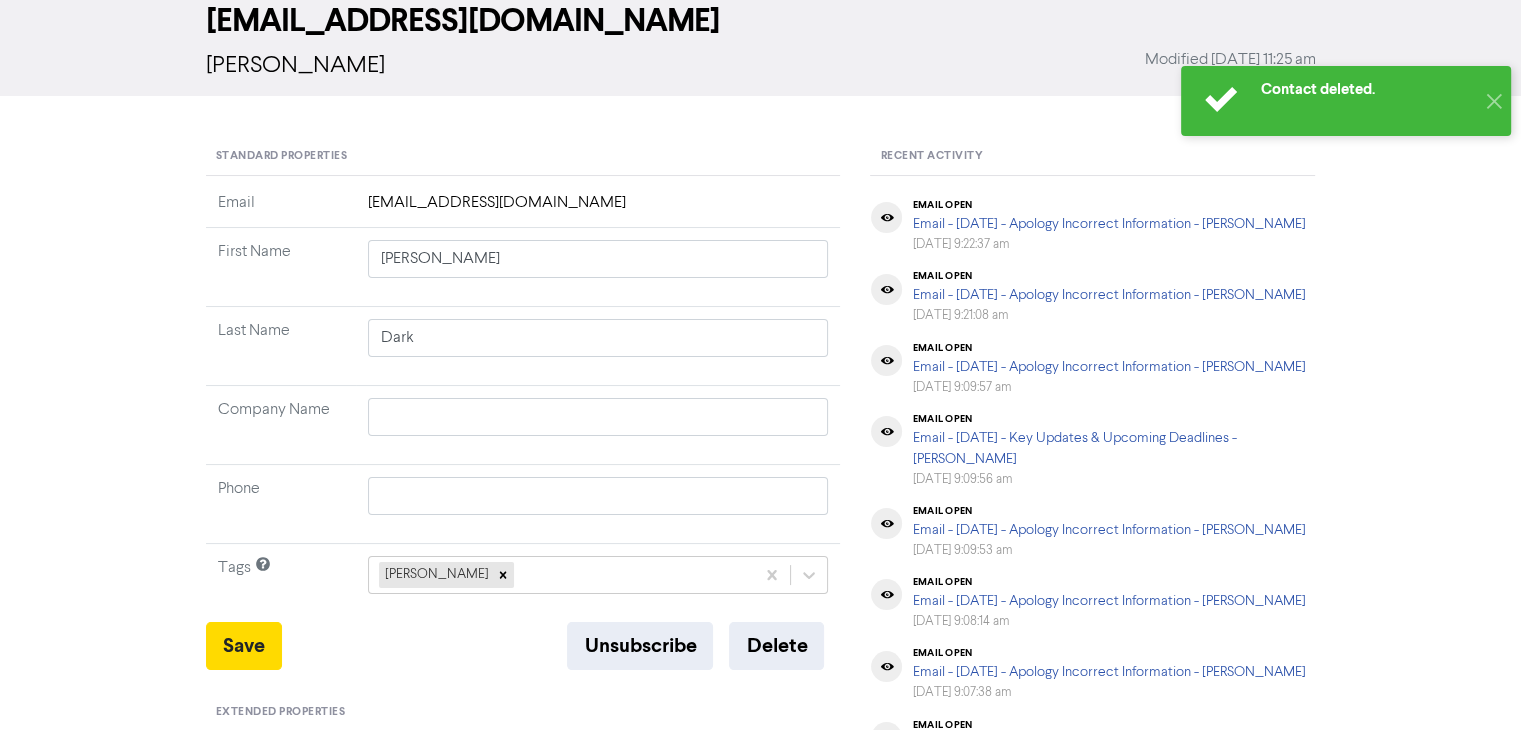 type 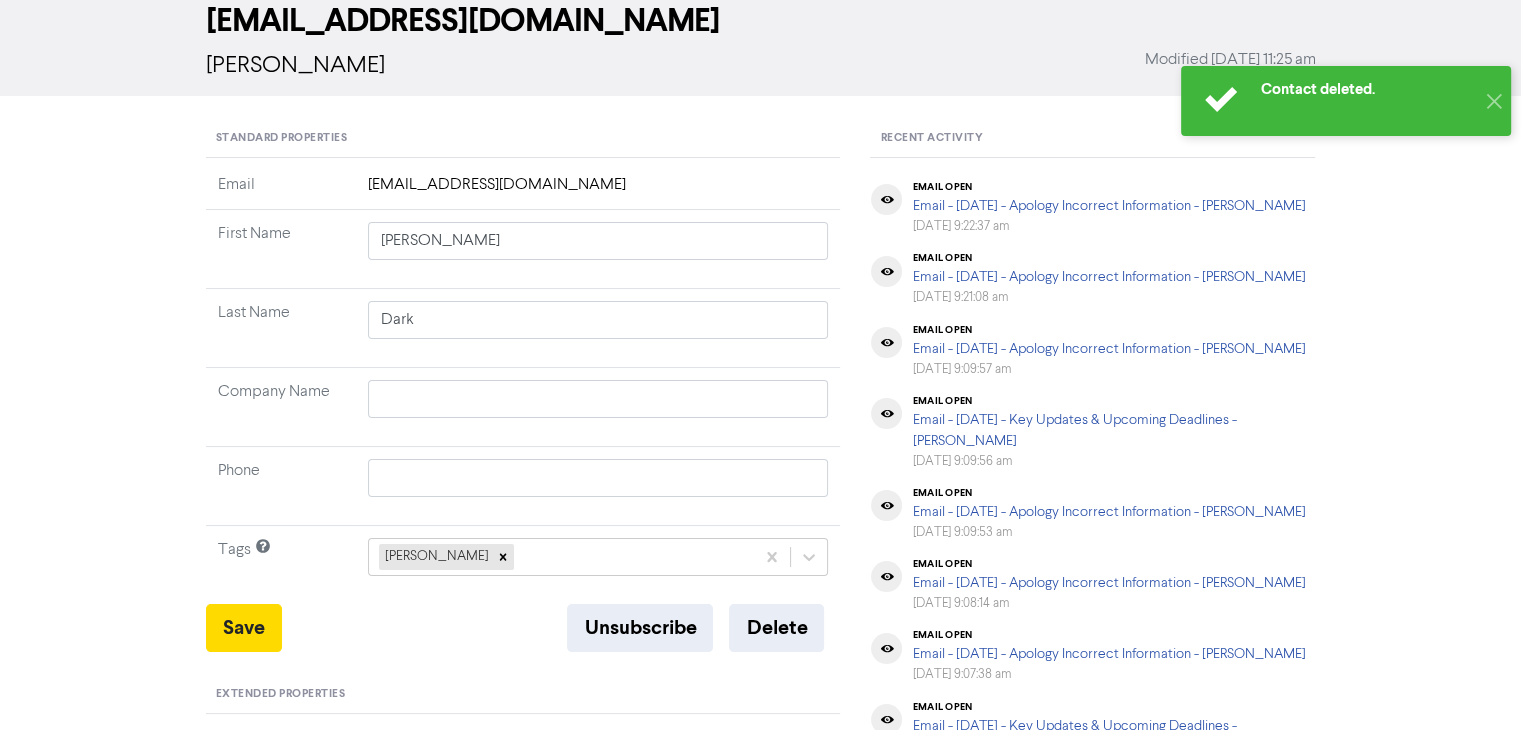 type 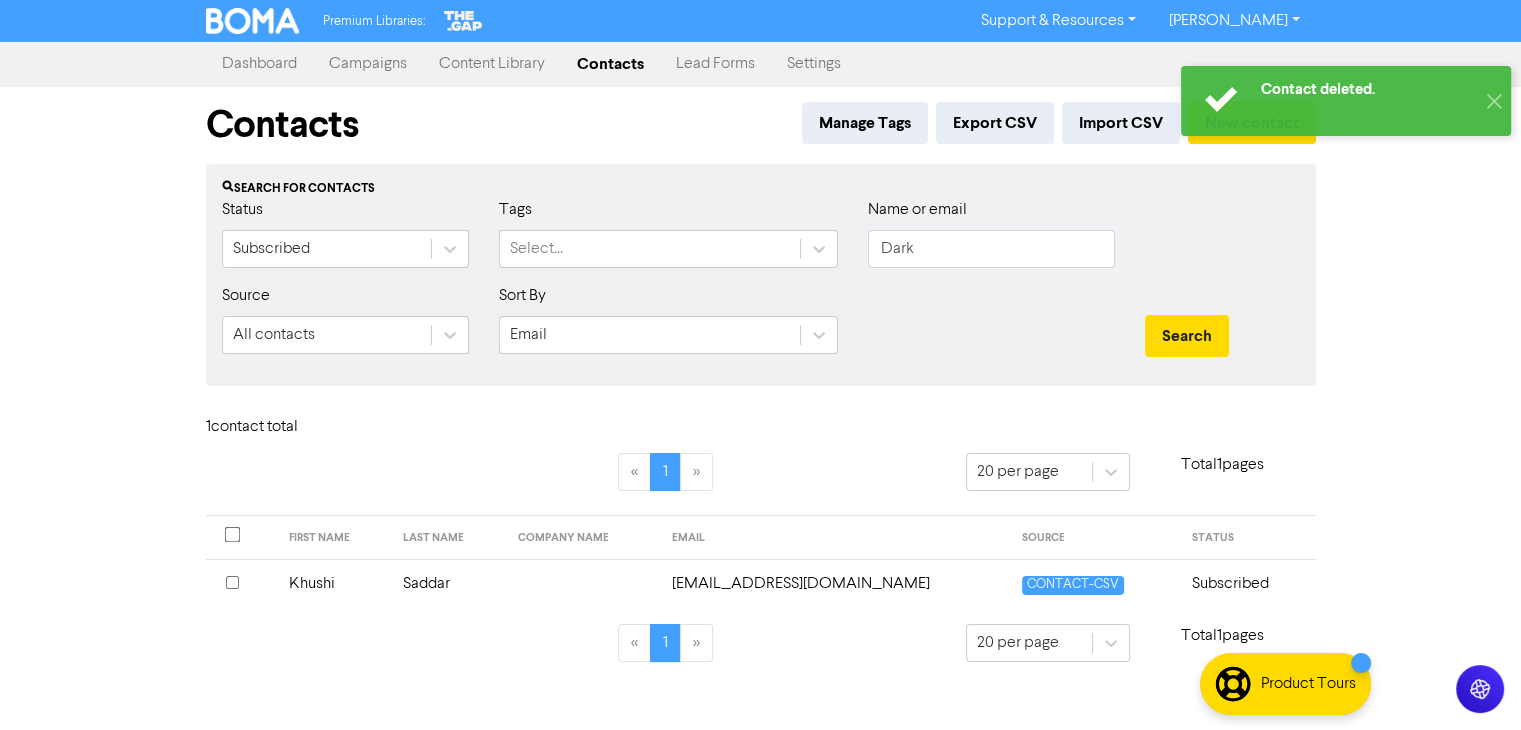 scroll, scrollTop: 0, scrollLeft: 0, axis: both 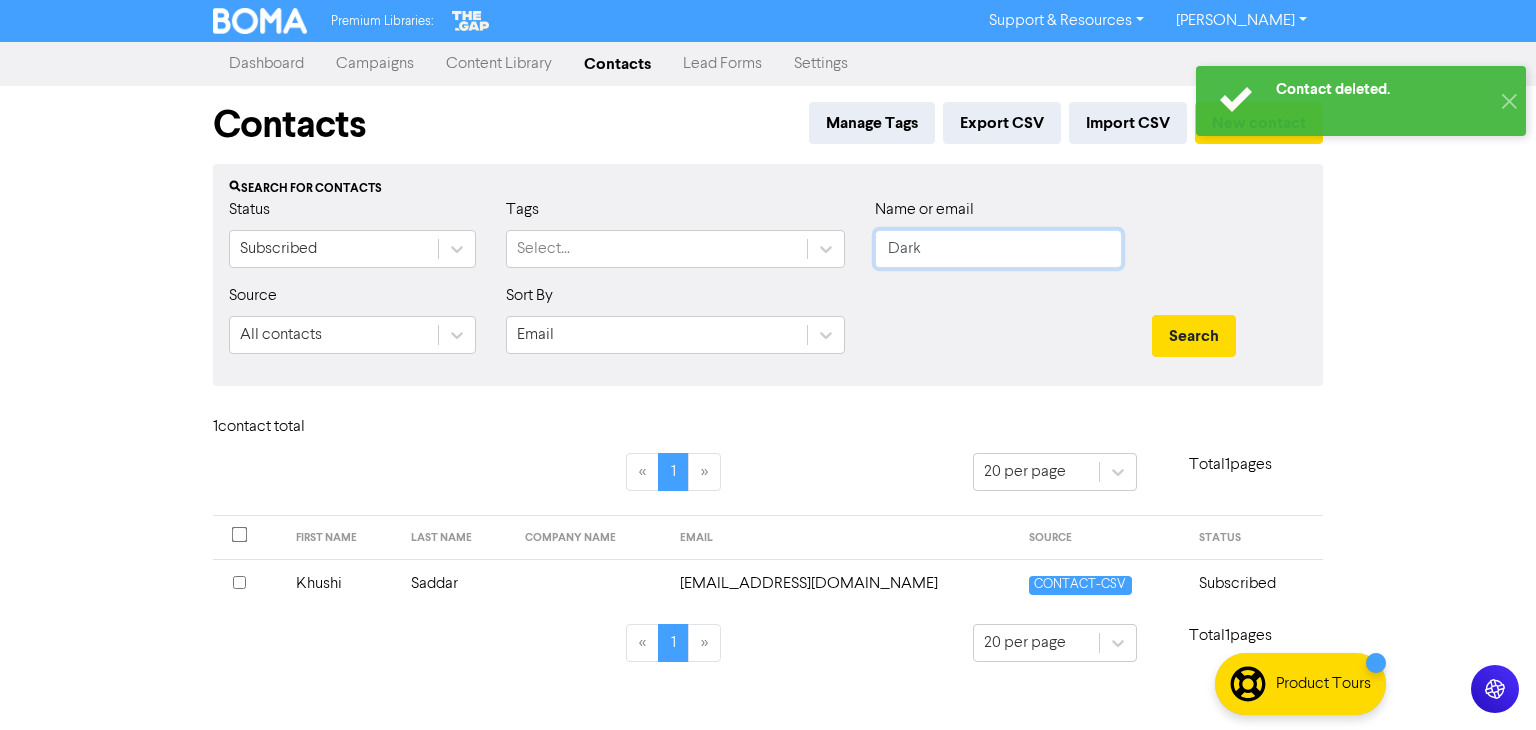 click on "Dark" 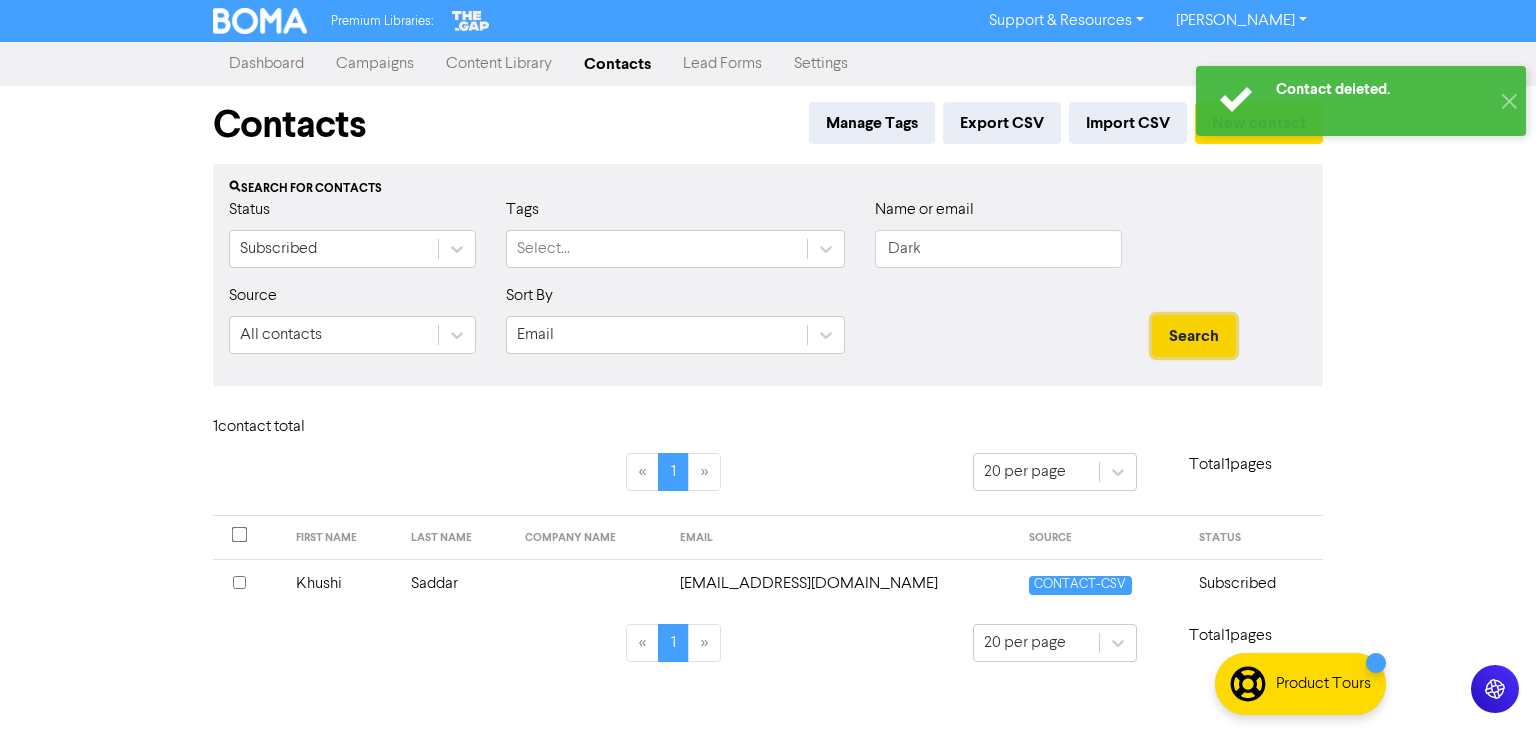 click on "Search" at bounding box center [1194, 336] 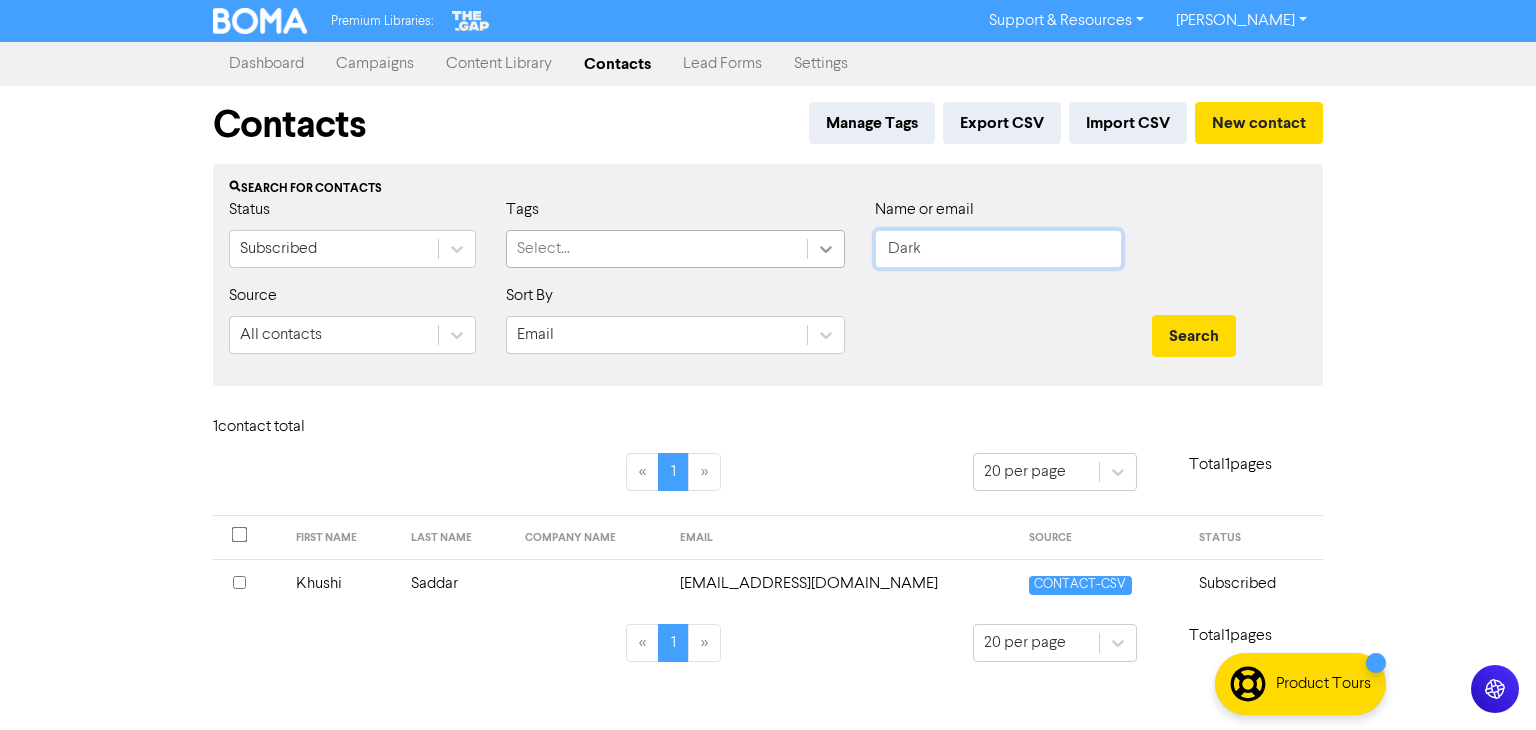 drag, startPoint x: 1004, startPoint y: 243, endPoint x: 844, endPoint y: 254, distance: 160.37769 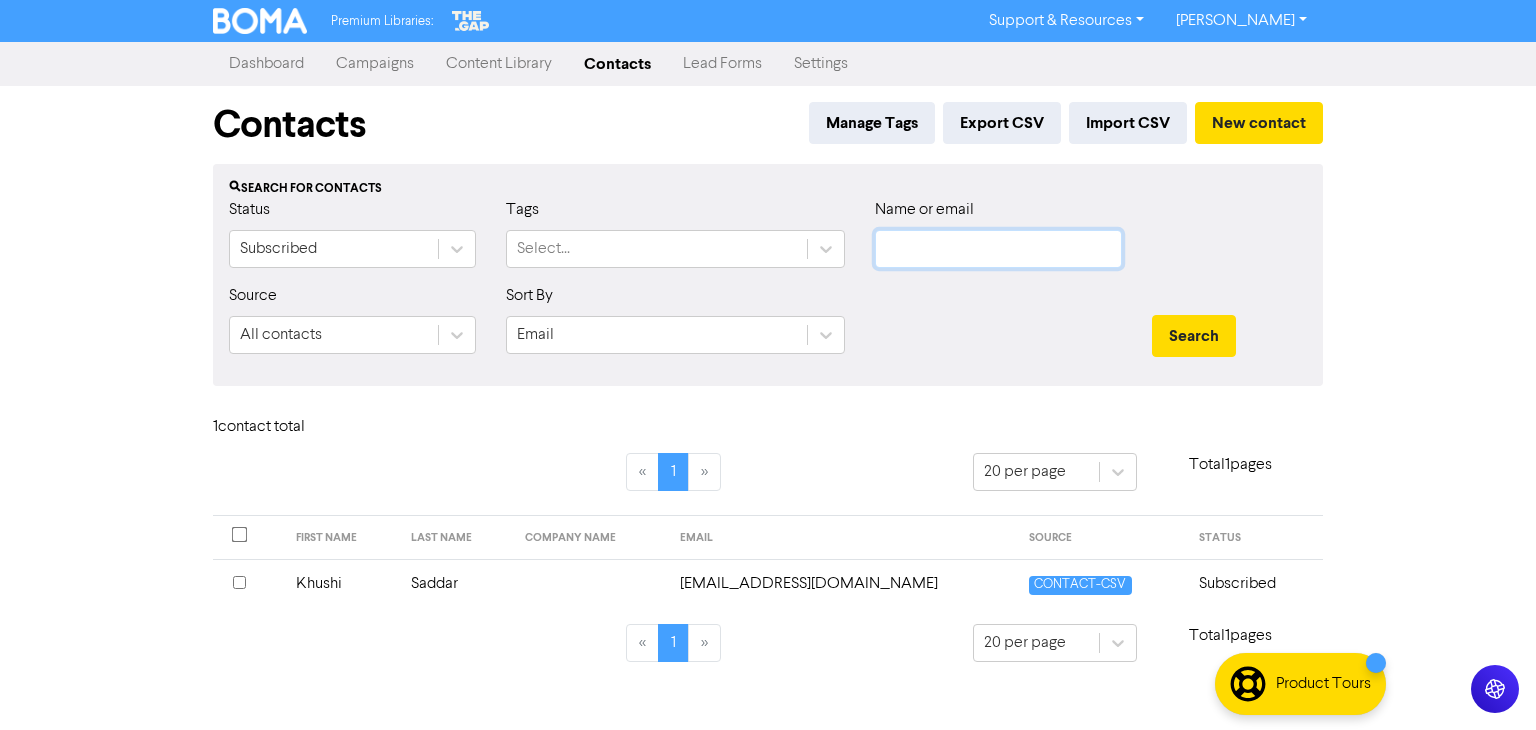 paste on "[PERSON_NAME]" 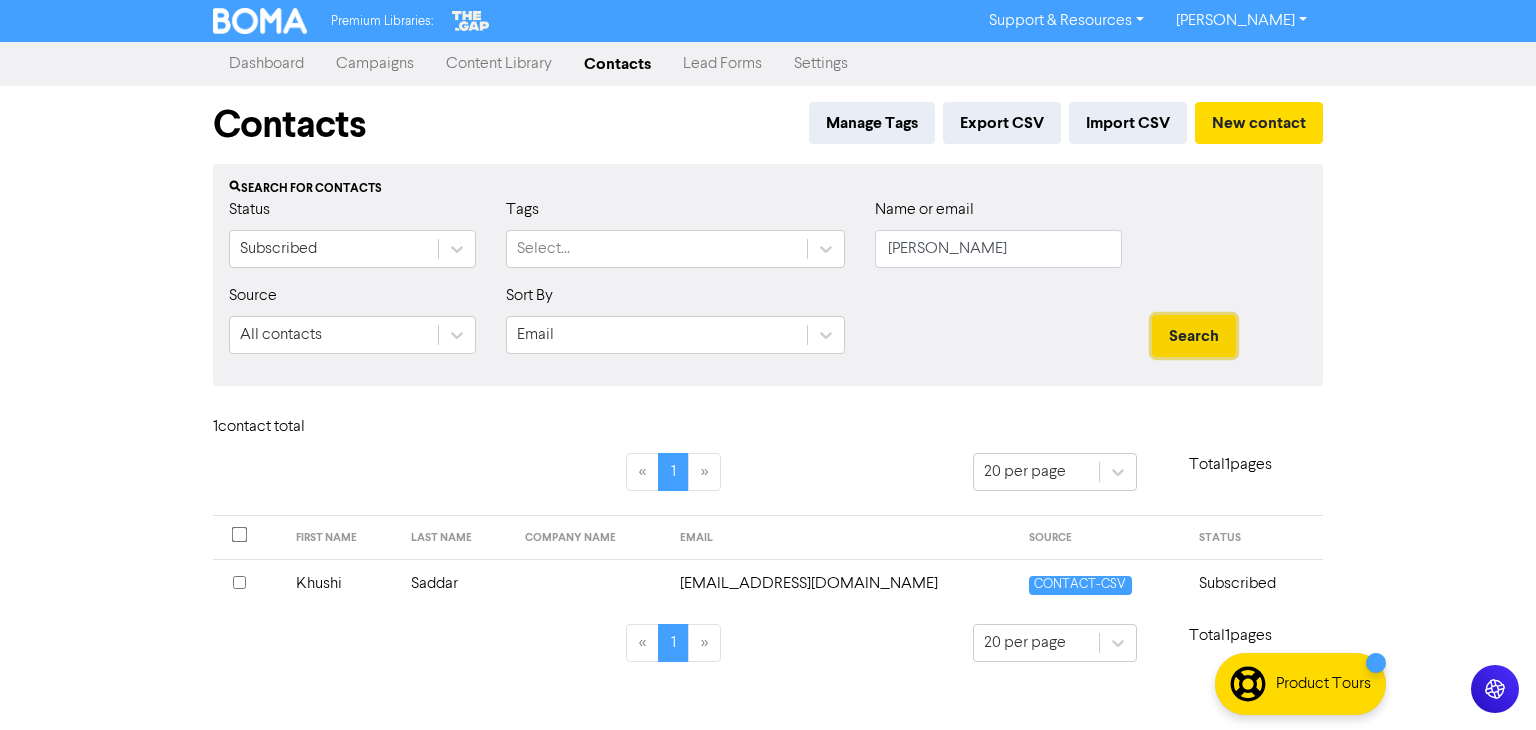 click on "Search" at bounding box center (1194, 336) 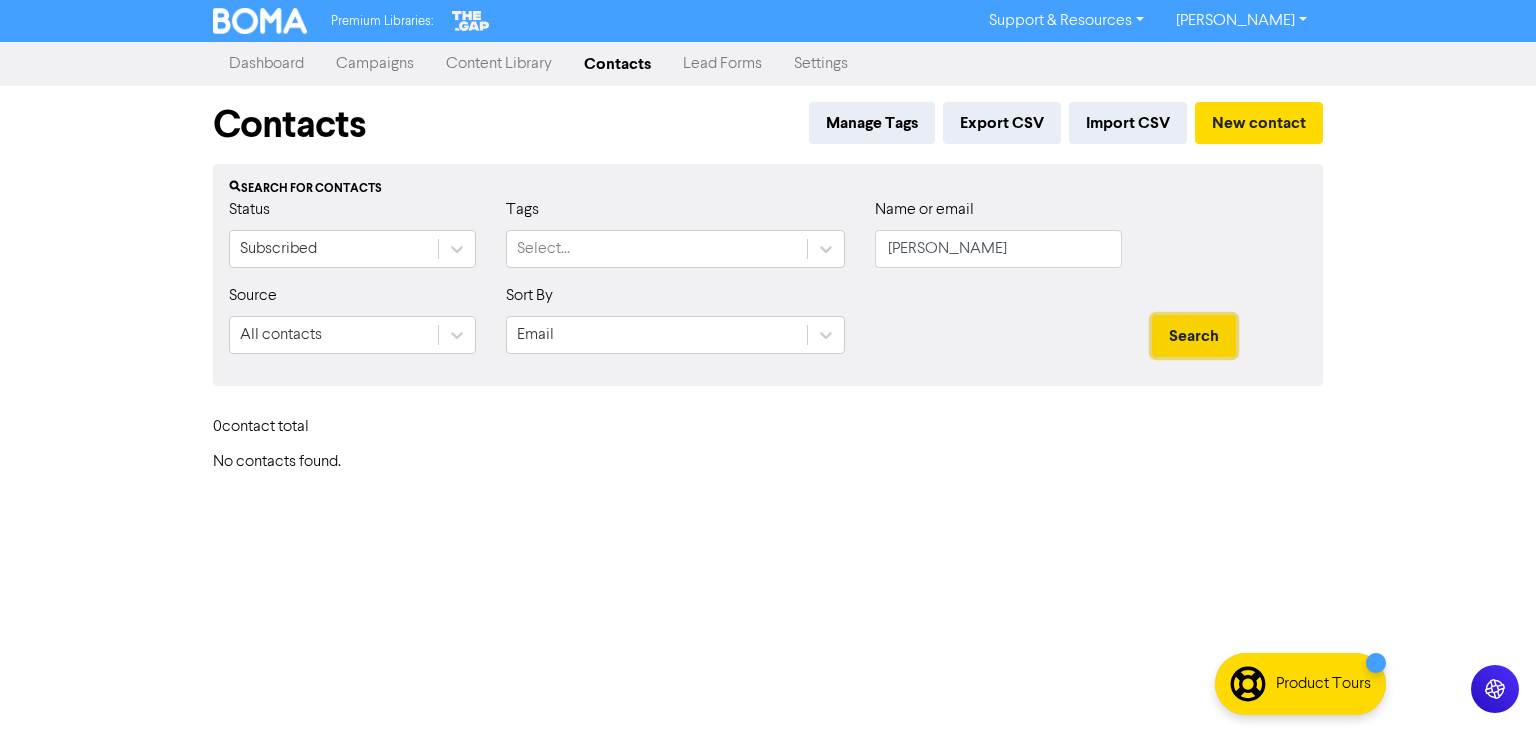 click on "Search" at bounding box center (1194, 336) 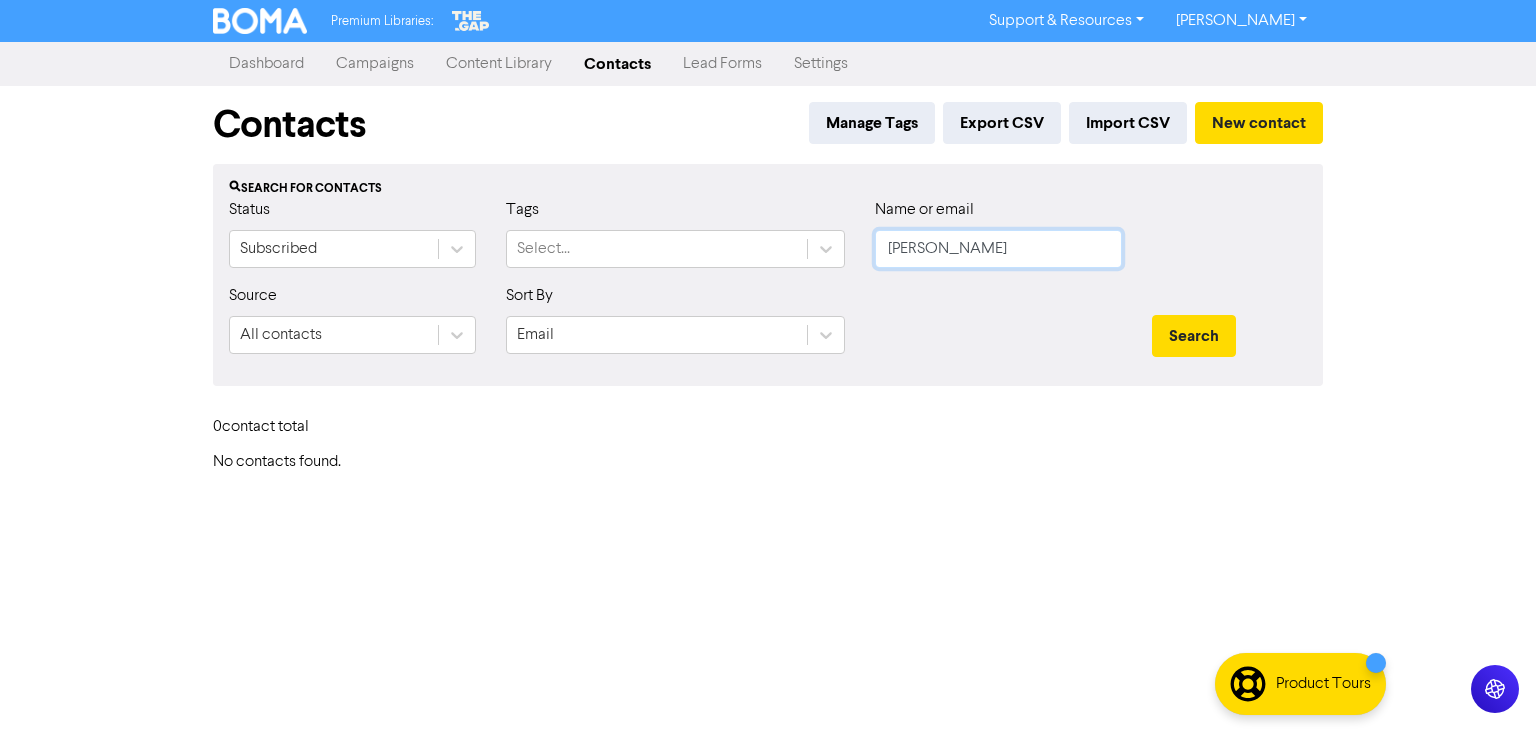 click on "[PERSON_NAME]" 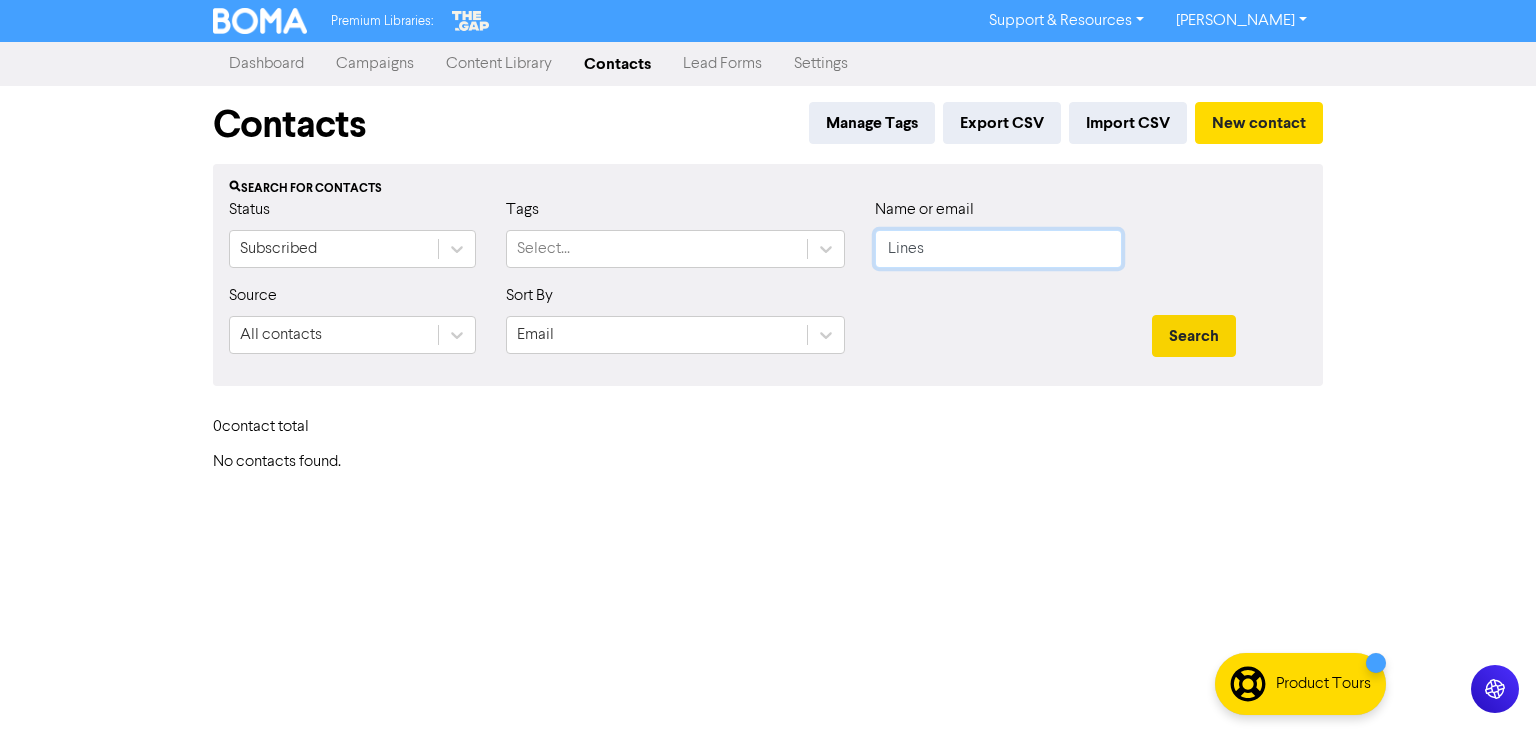 type on "Lines" 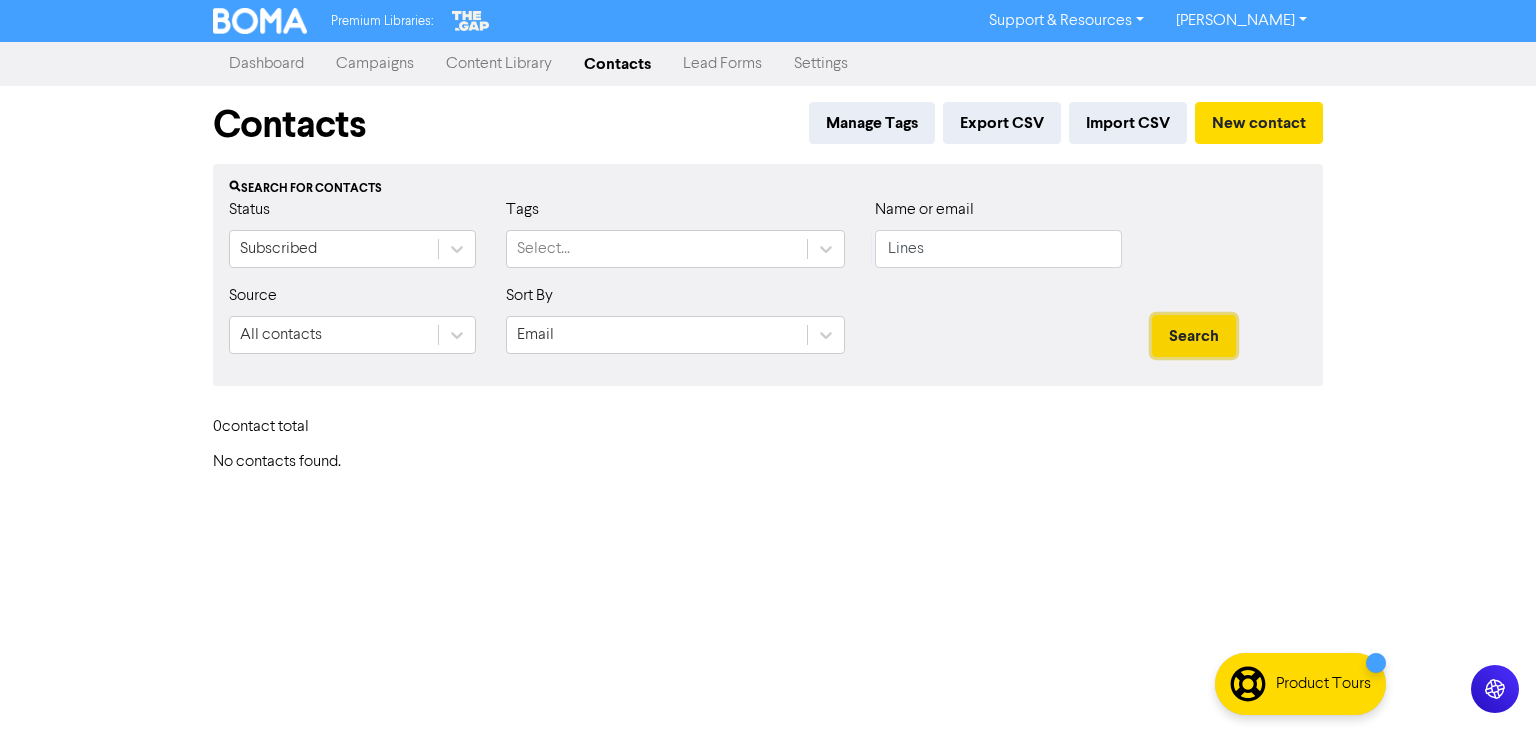 click on "Search" at bounding box center [1194, 336] 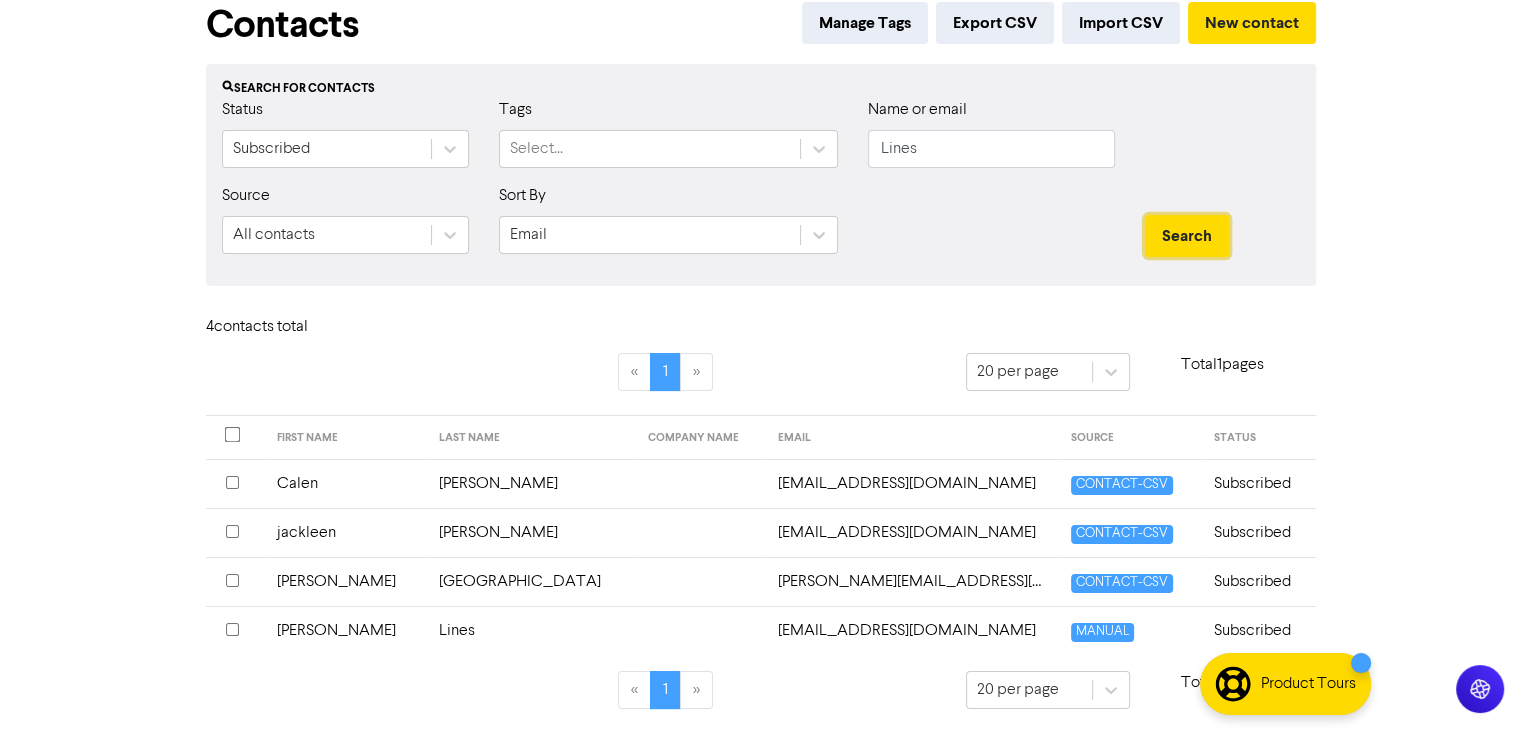 scroll, scrollTop: 100, scrollLeft: 0, axis: vertical 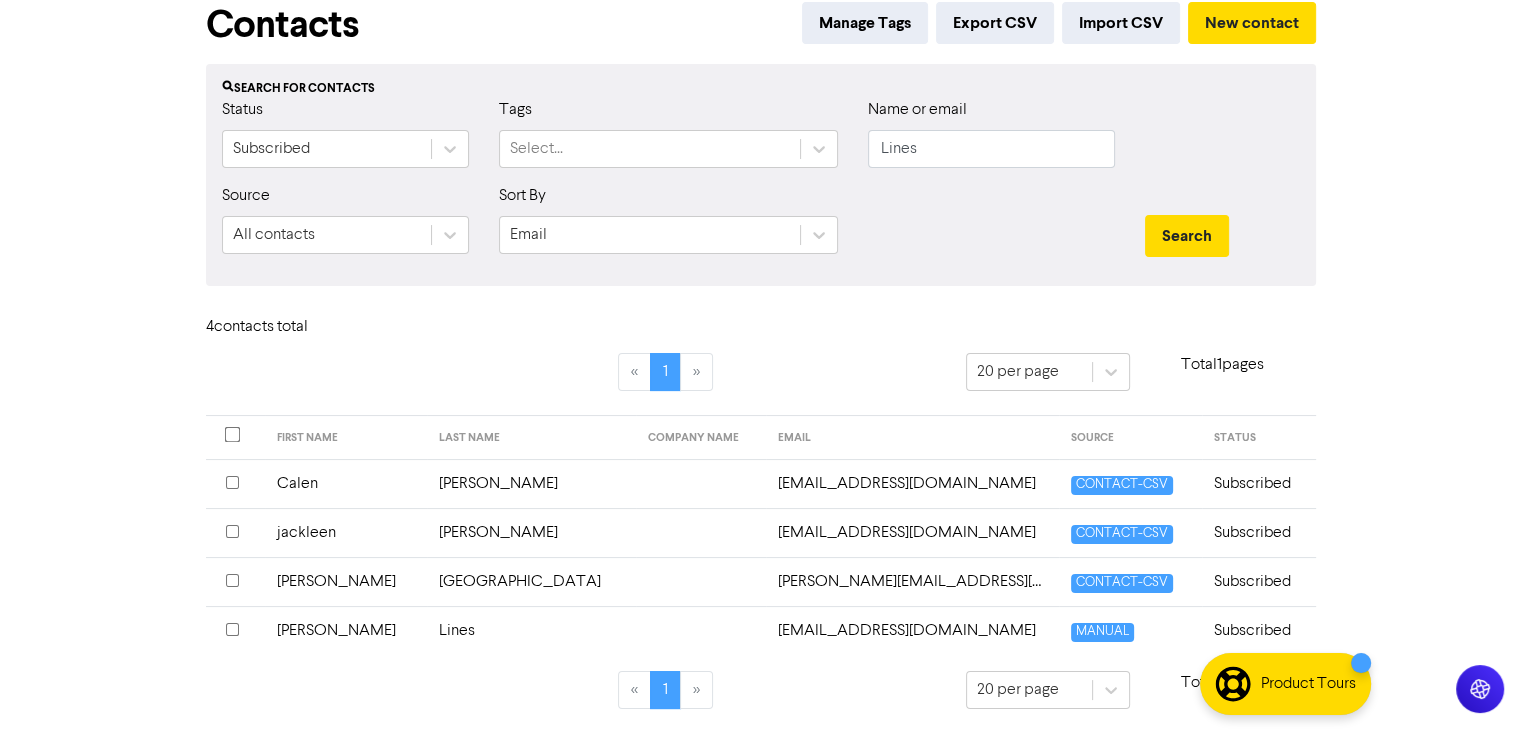 click on "[PERSON_NAME]" at bounding box center (345, 630) 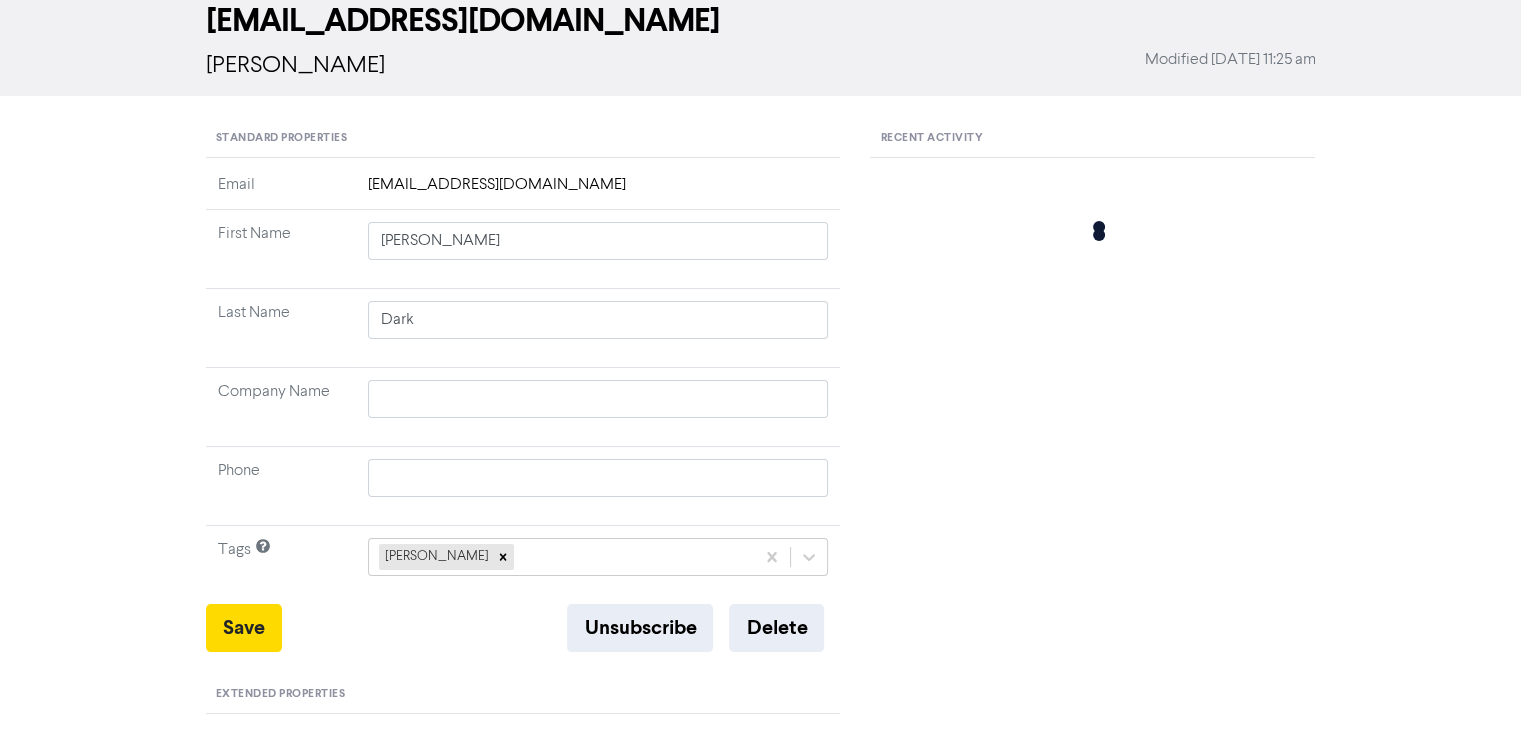 scroll, scrollTop: 0, scrollLeft: 0, axis: both 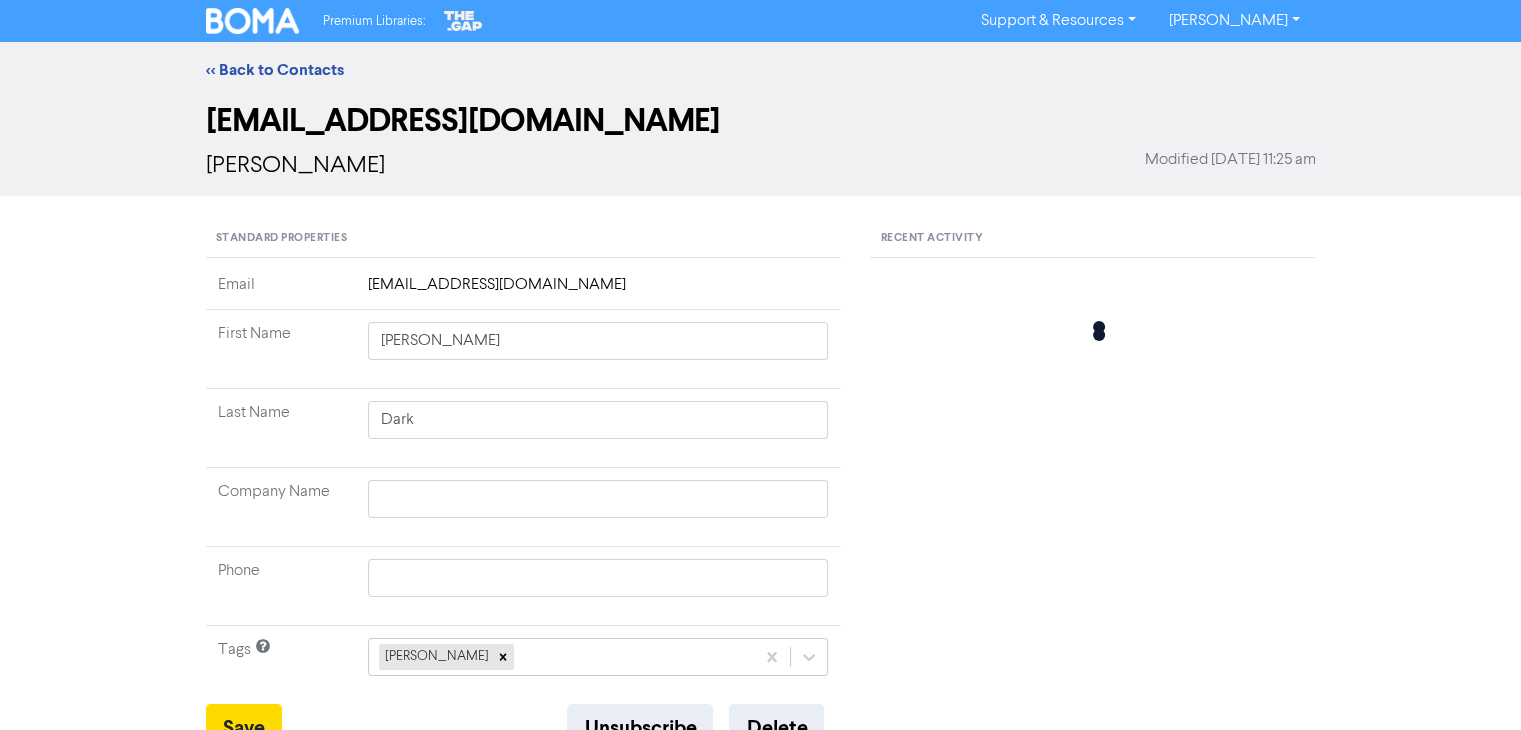 type 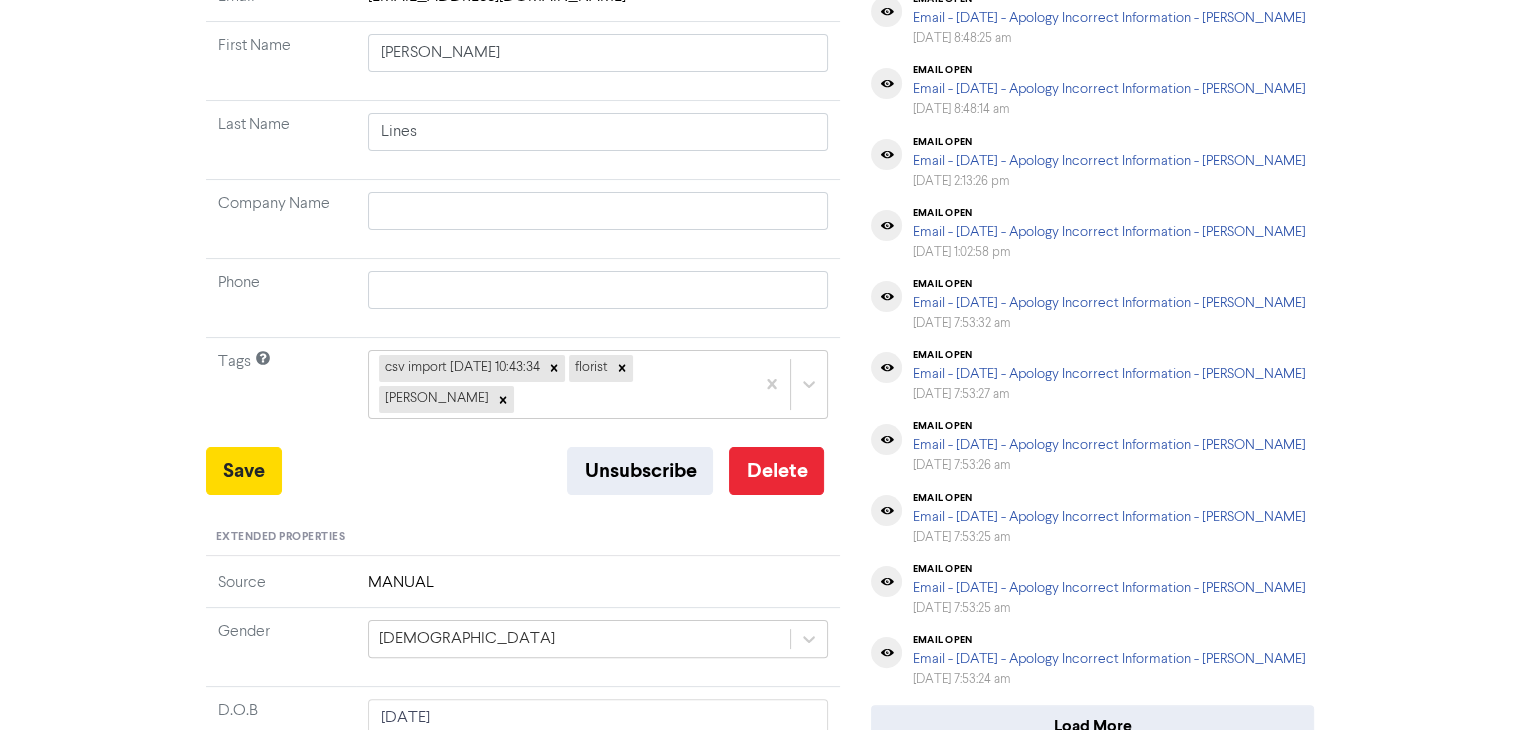 scroll, scrollTop: 200, scrollLeft: 0, axis: vertical 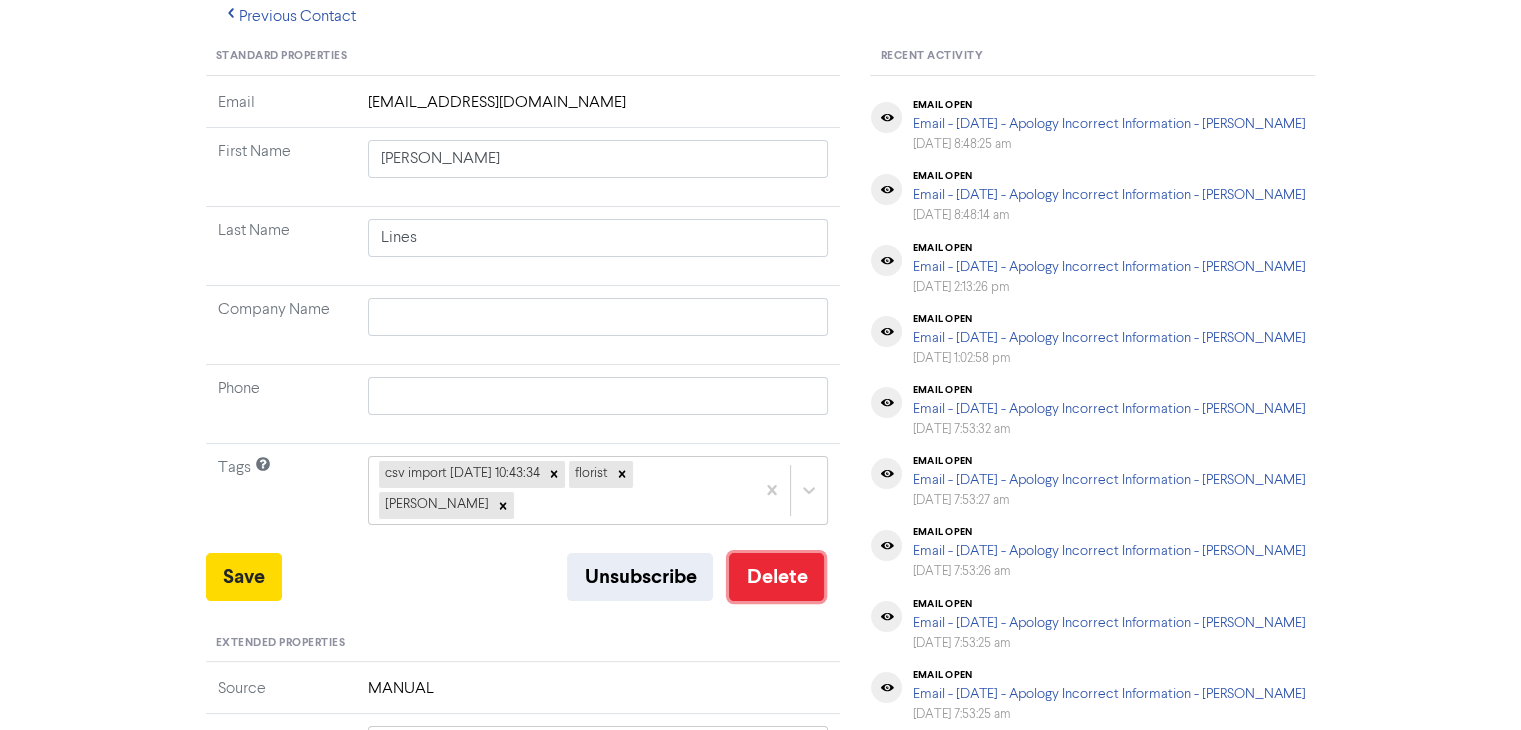 click on "Delete" at bounding box center (776, 577) 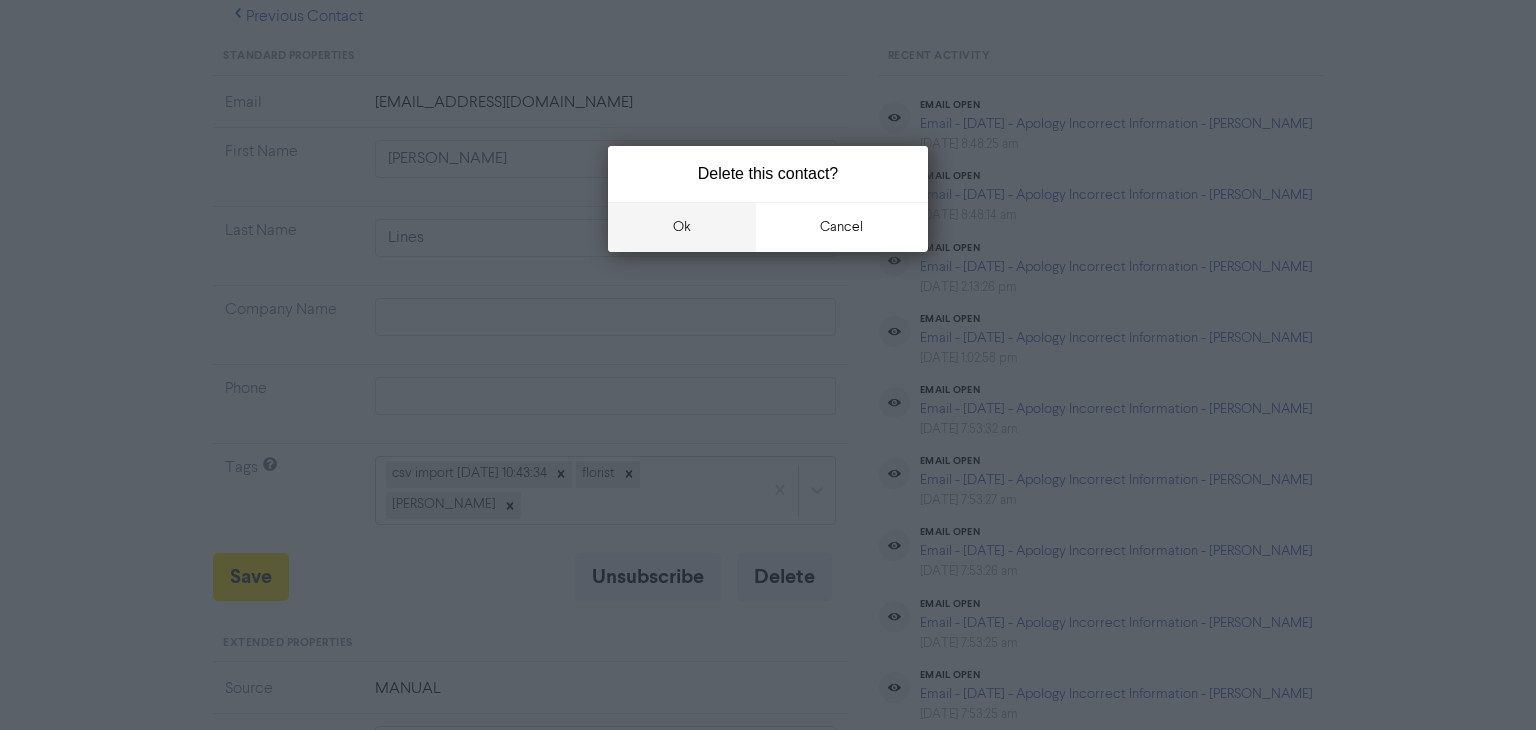 click on "ok" at bounding box center (682, 227) 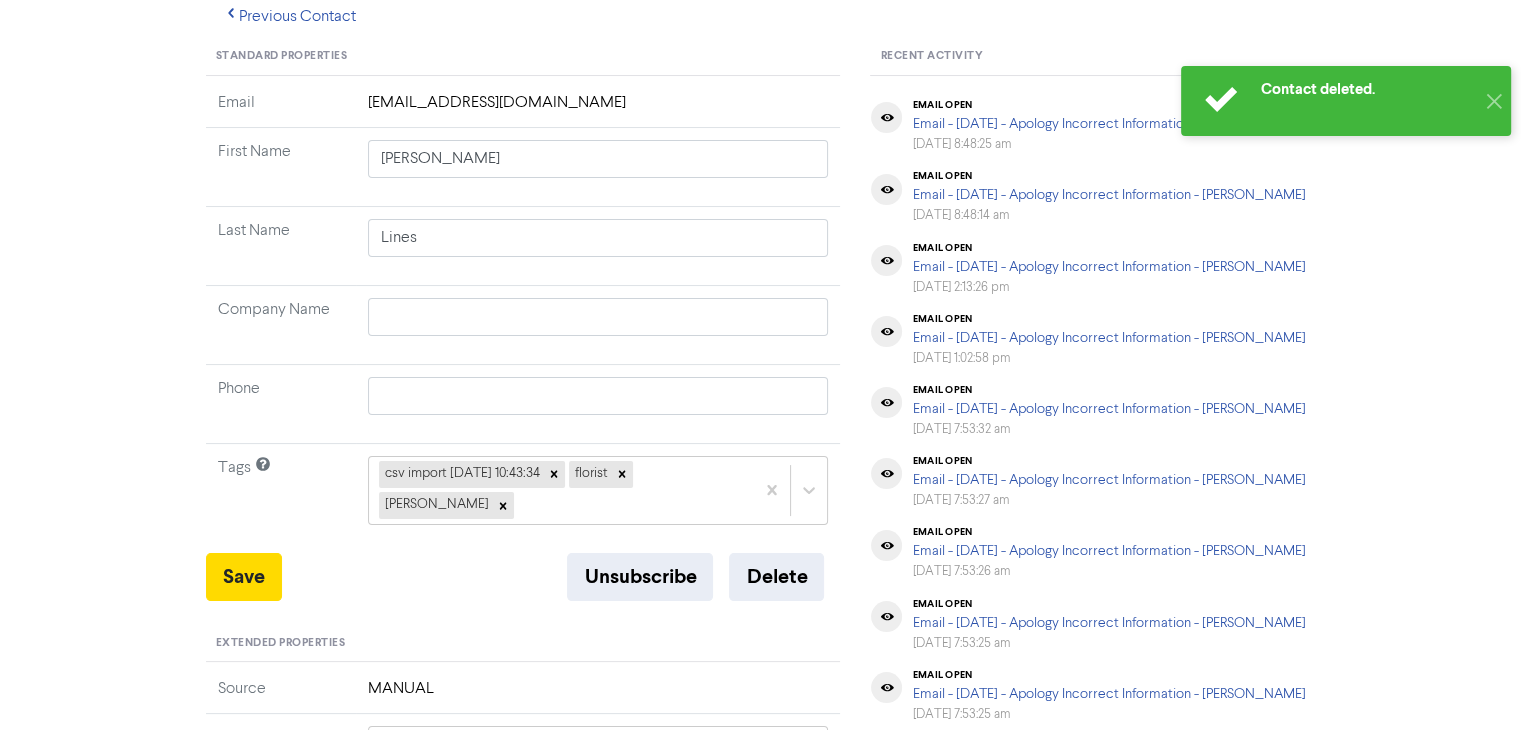 type 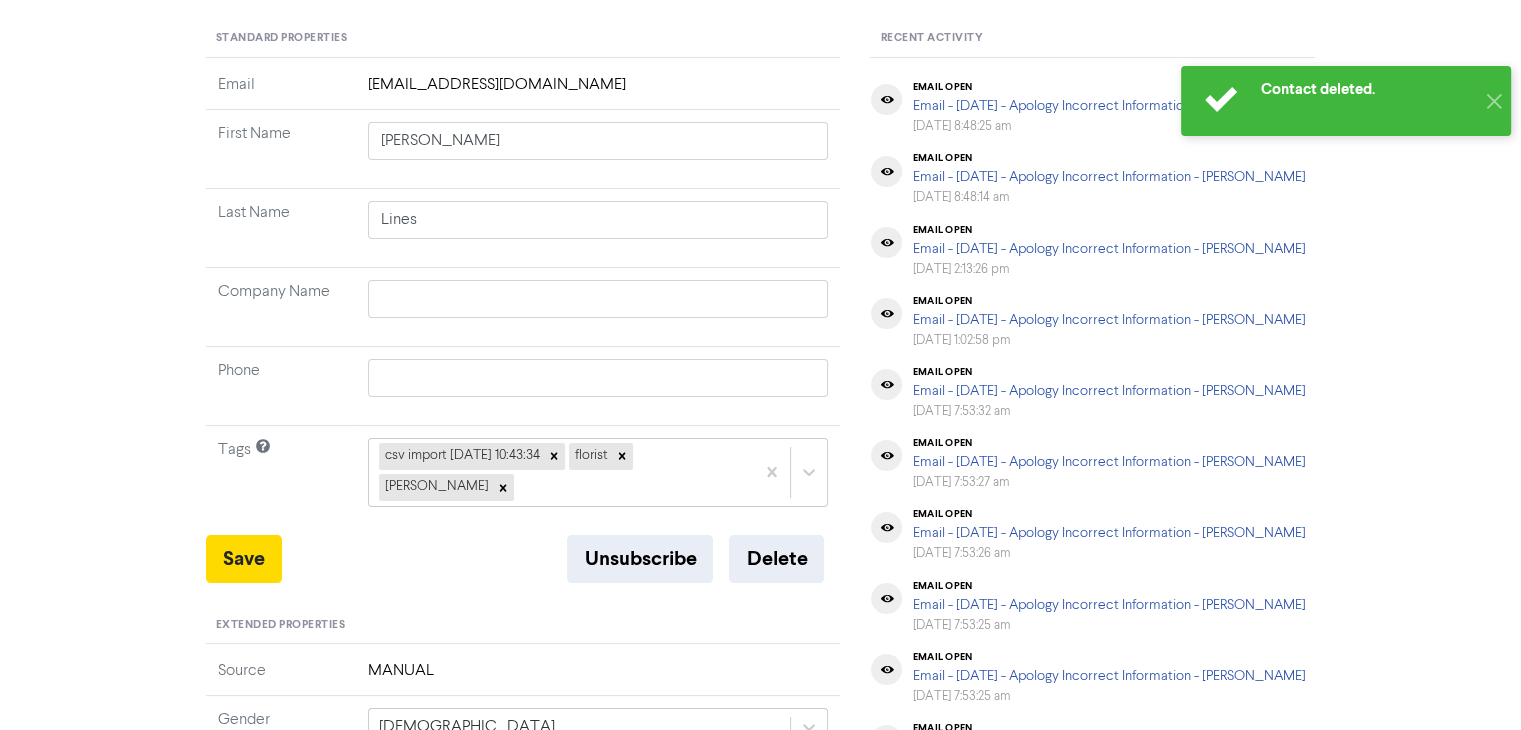 type 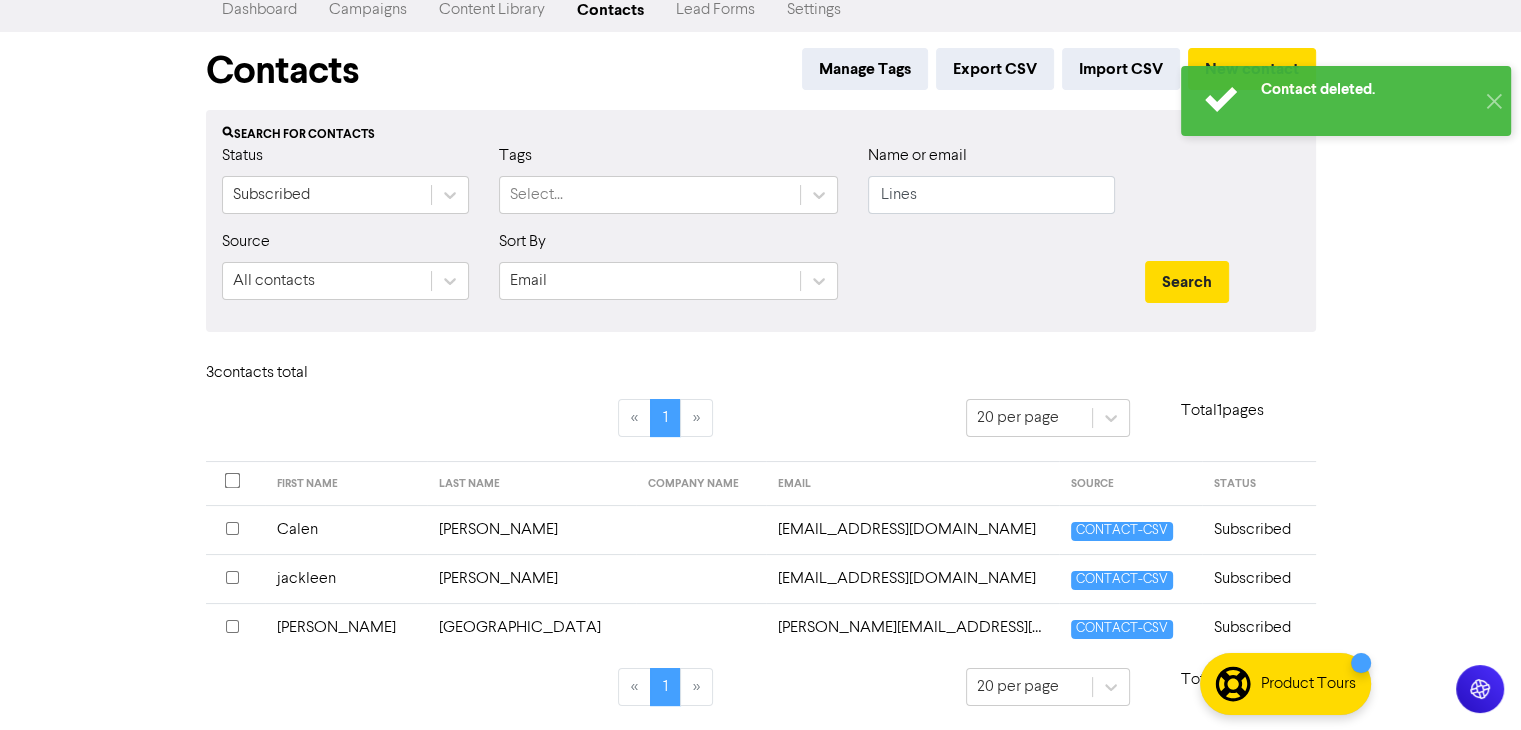 scroll, scrollTop: 52, scrollLeft: 0, axis: vertical 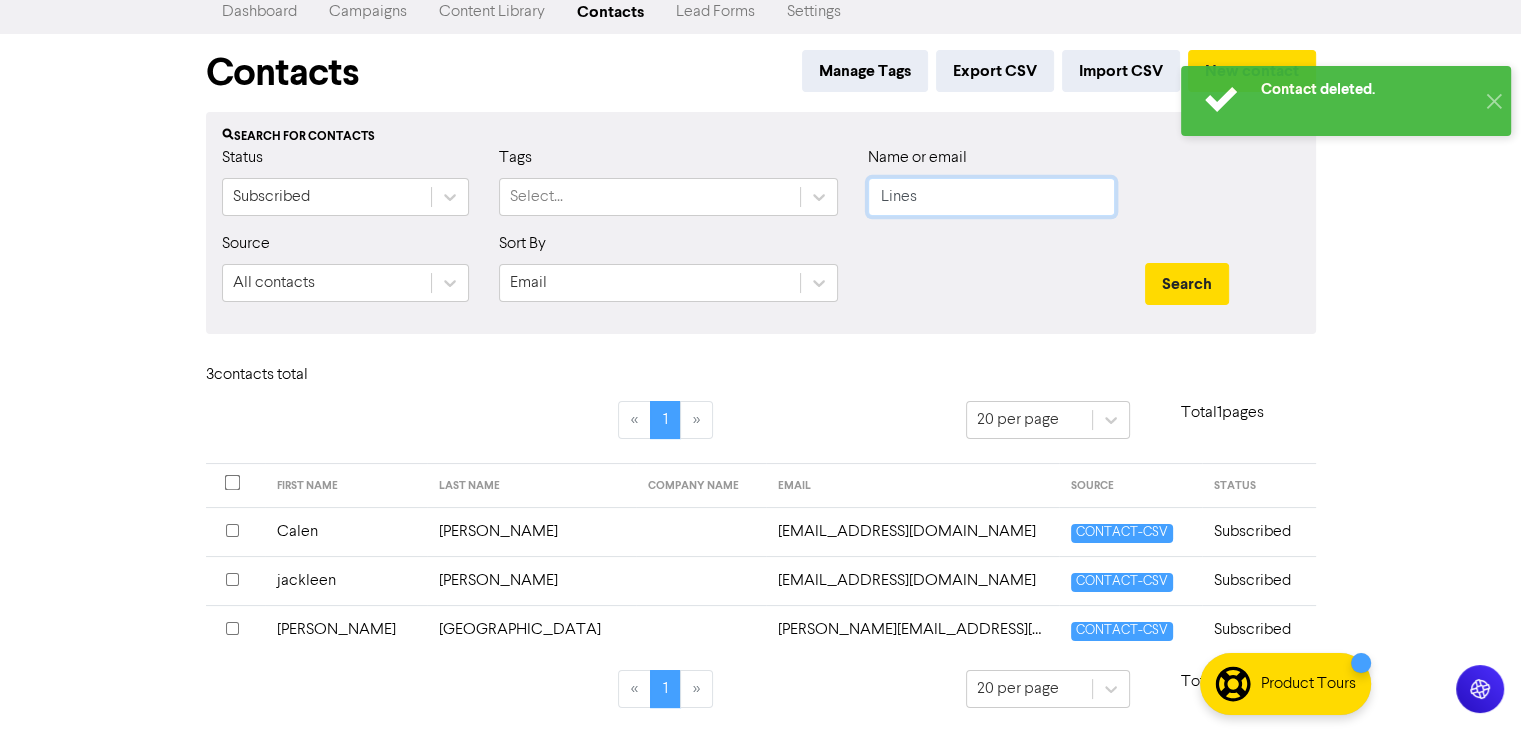 drag, startPoint x: 956, startPoint y: 198, endPoint x: 1031, endPoint y: 228, distance: 80.77747 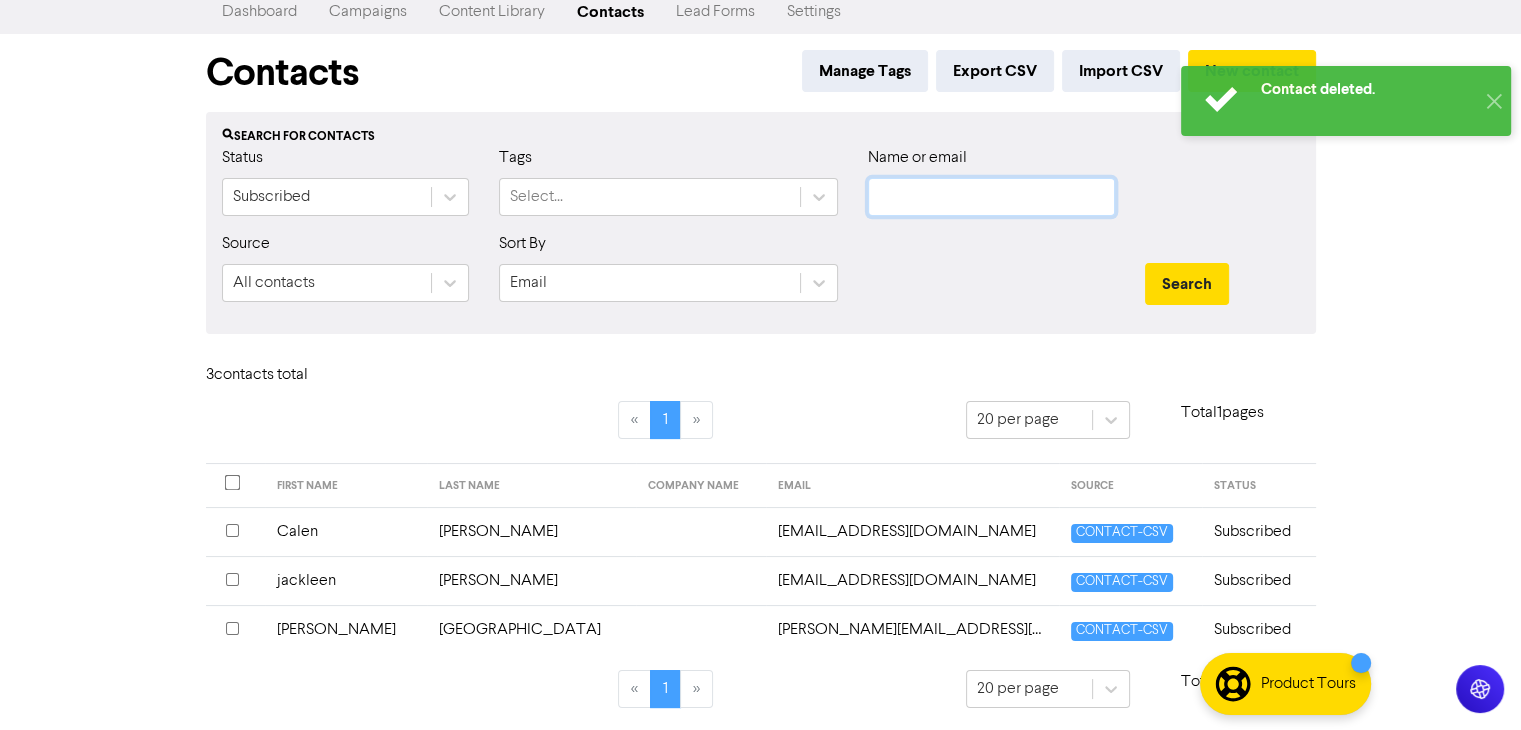 paste on "[PERSON_NAME]" 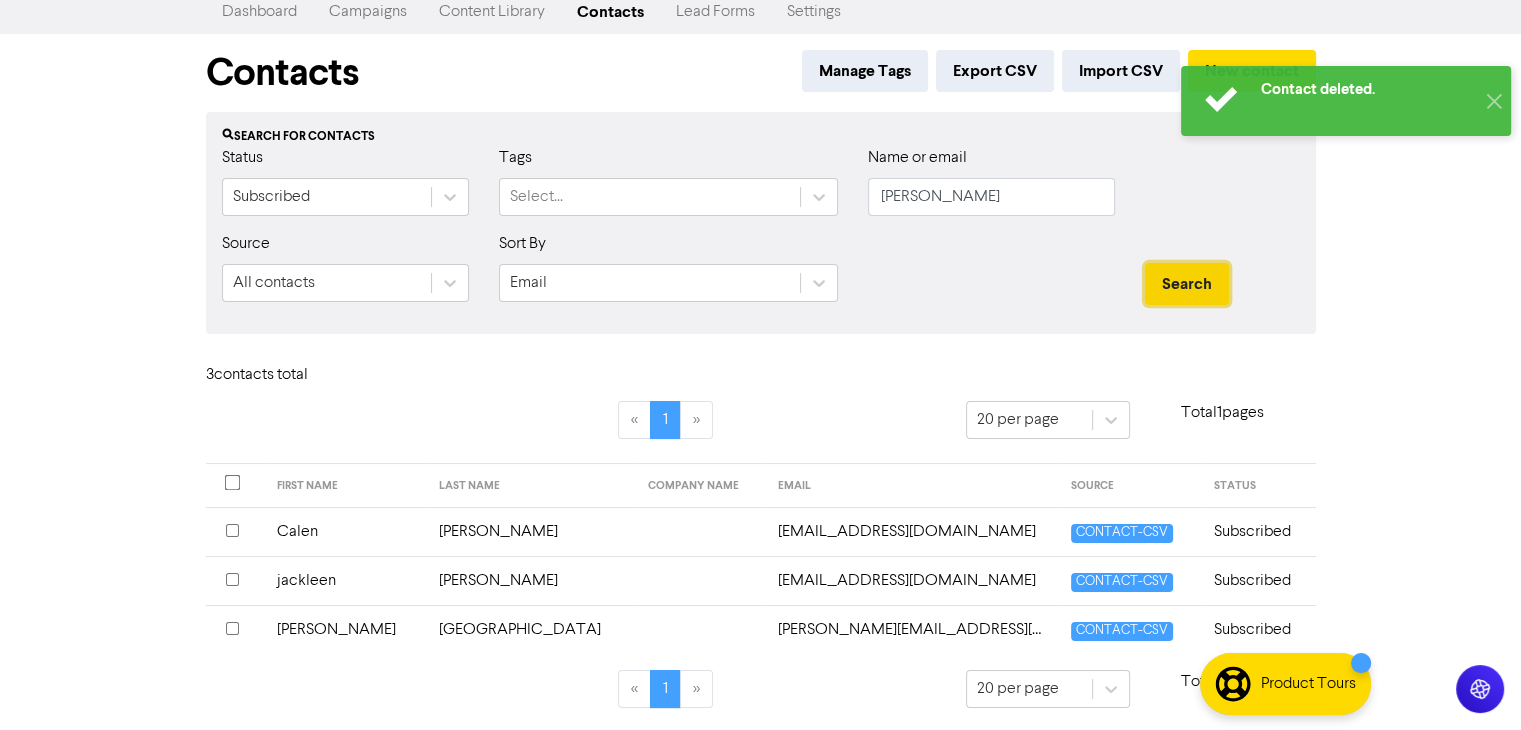 click on "Search" at bounding box center [1187, 284] 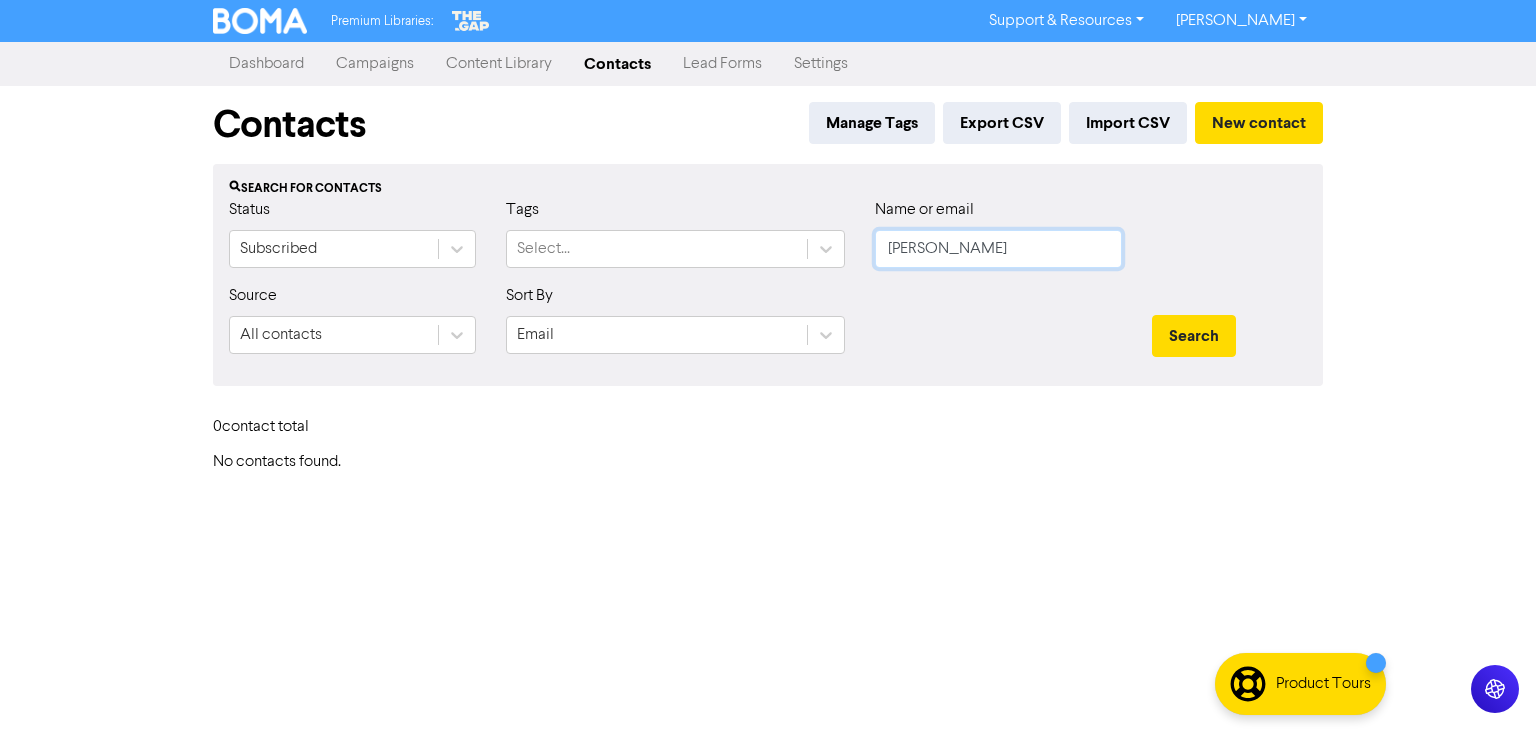 click on "[PERSON_NAME]" 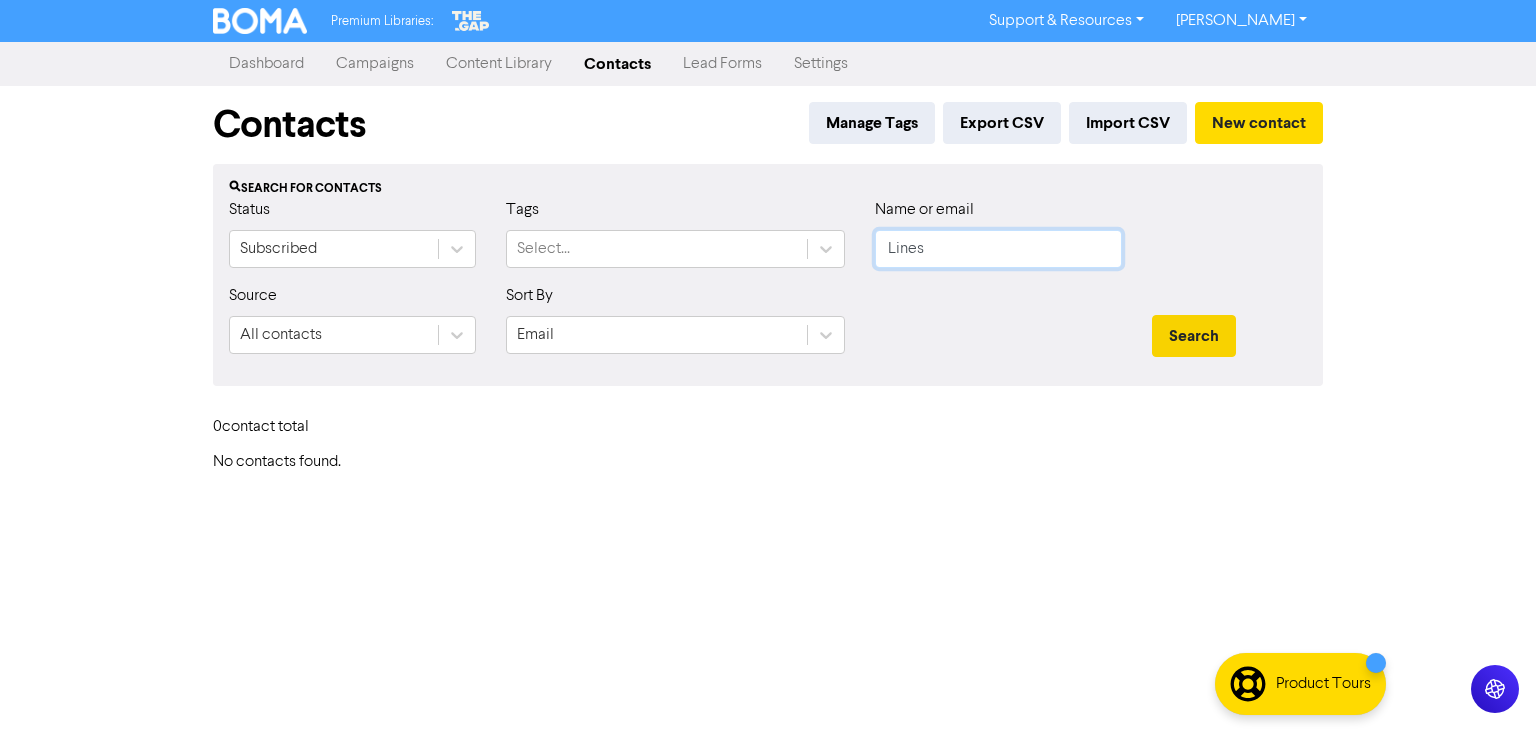 type on "Lines" 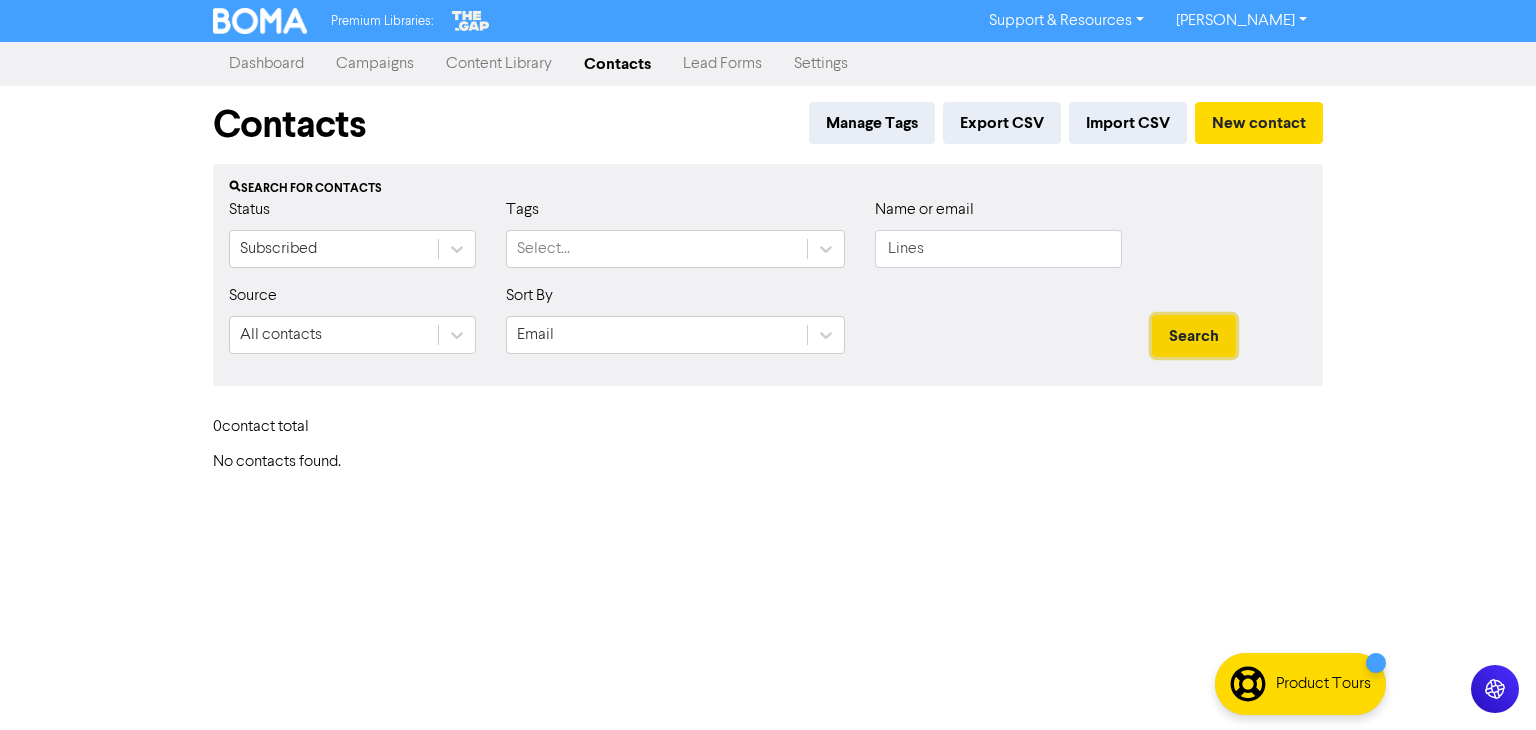 click on "Search" at bounding box center [1194, 336] 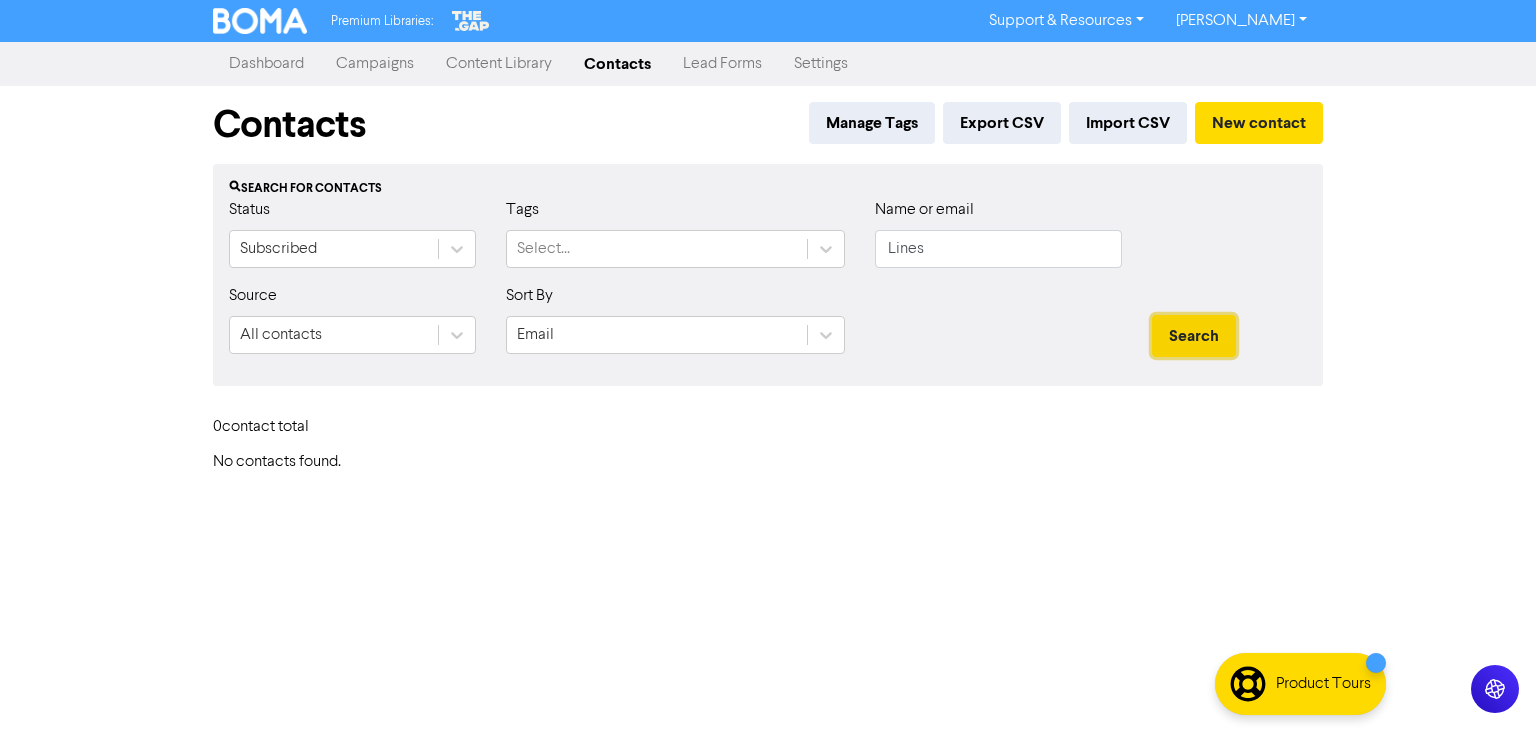 click on "Search" at bounding box center (1194, 336) 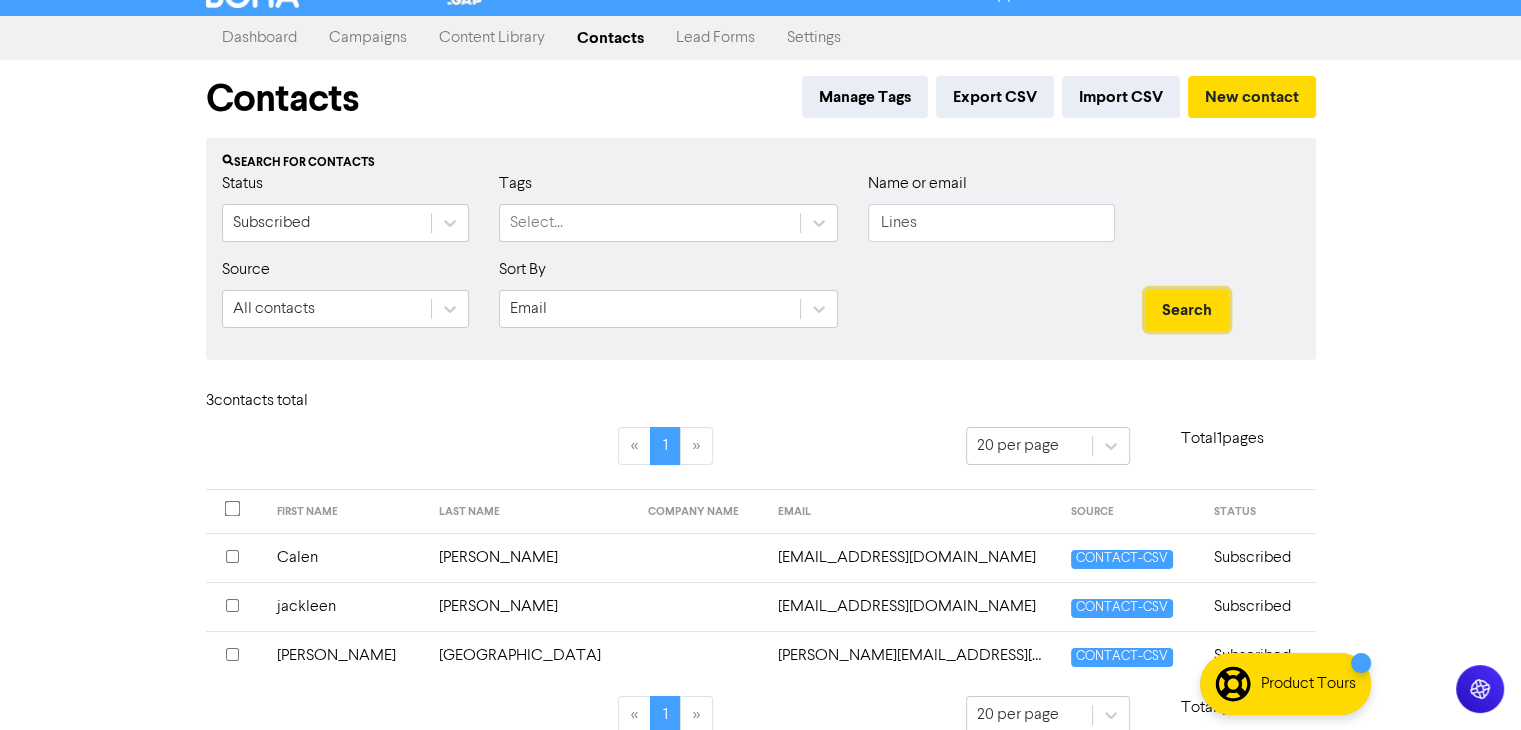 scroll, scrollTop: 52, scrollLeft: 0, axis: vertical 